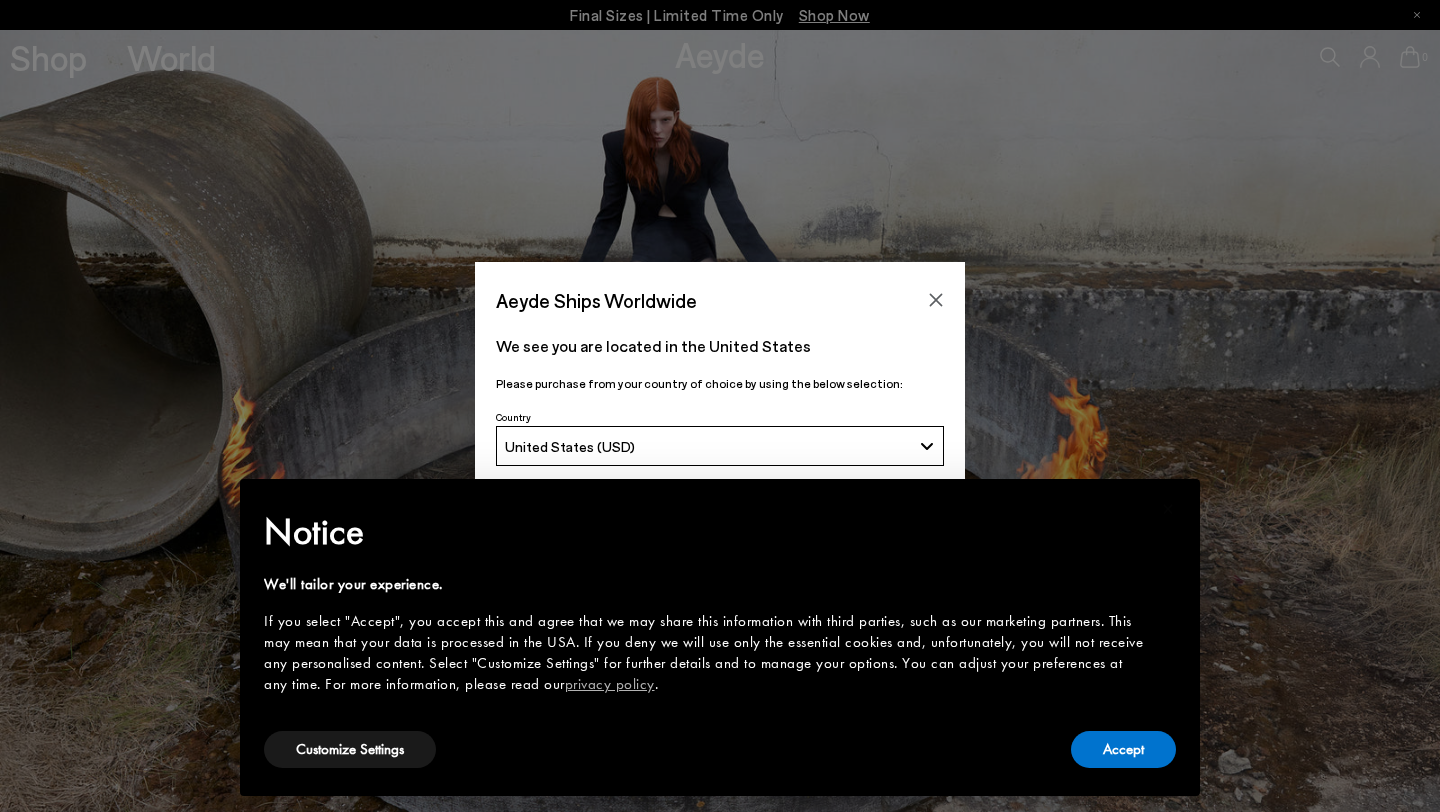 scroll, scrollTop: 0, scrollLeft: 0, axis: both 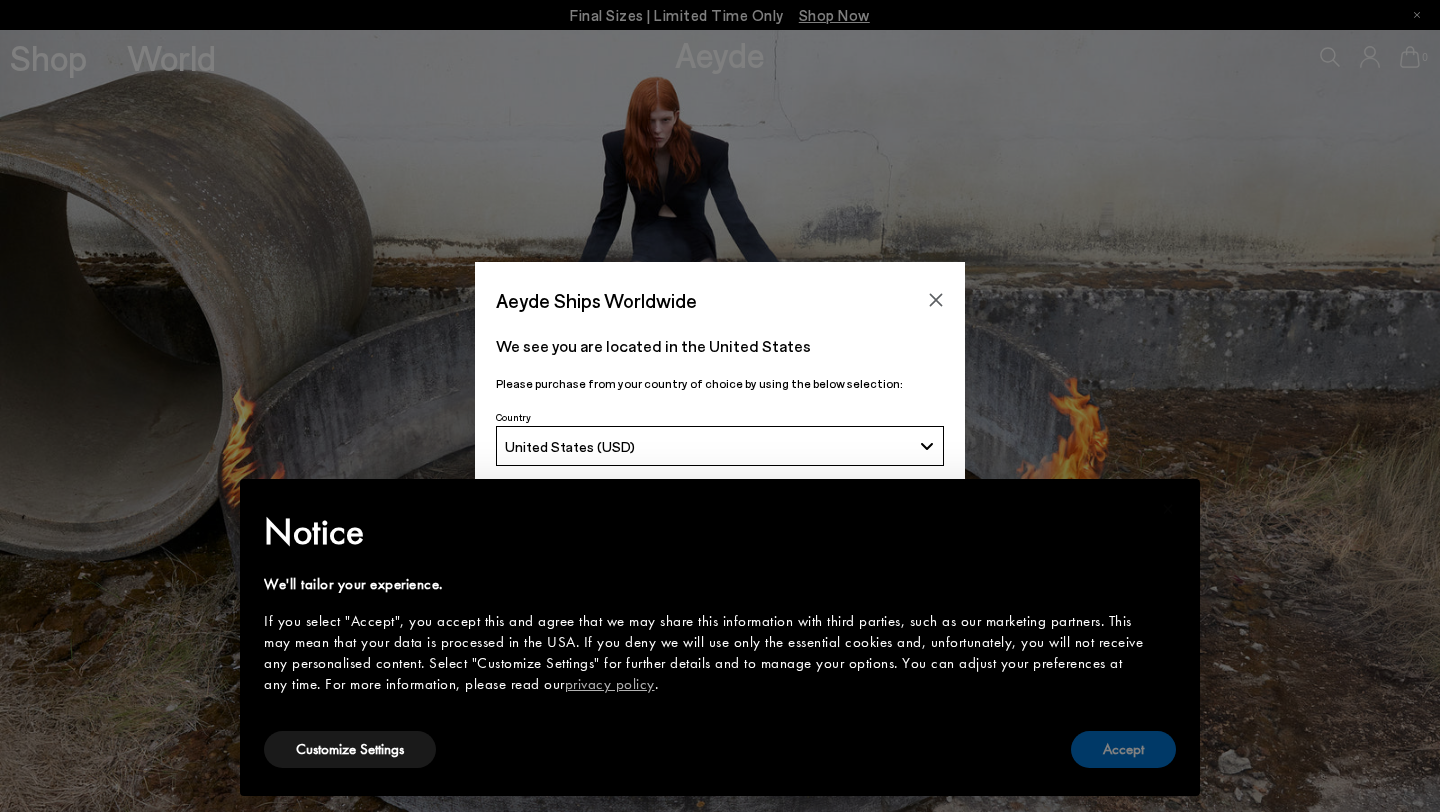 click on "Accept" at bounding box center [1123, 749] 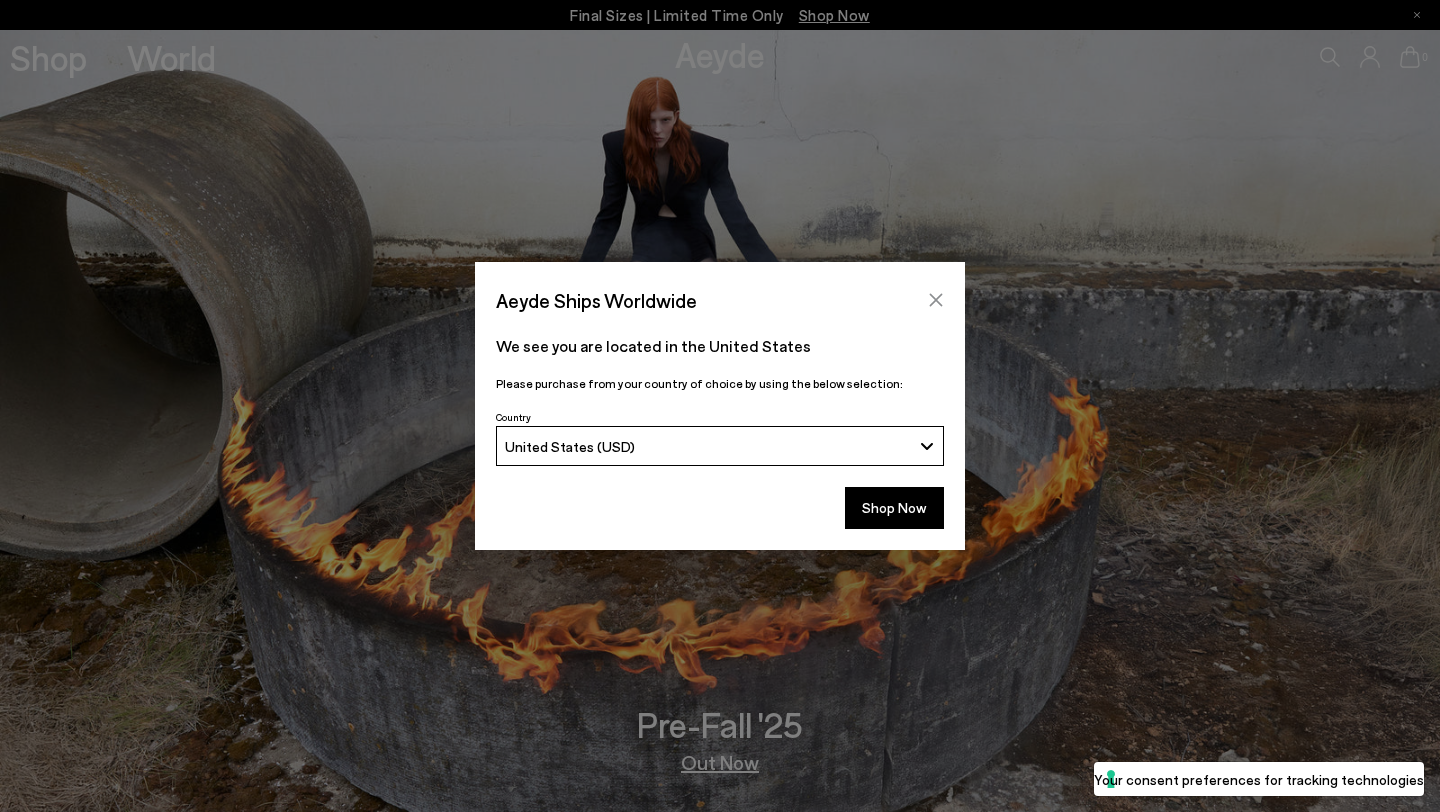 click 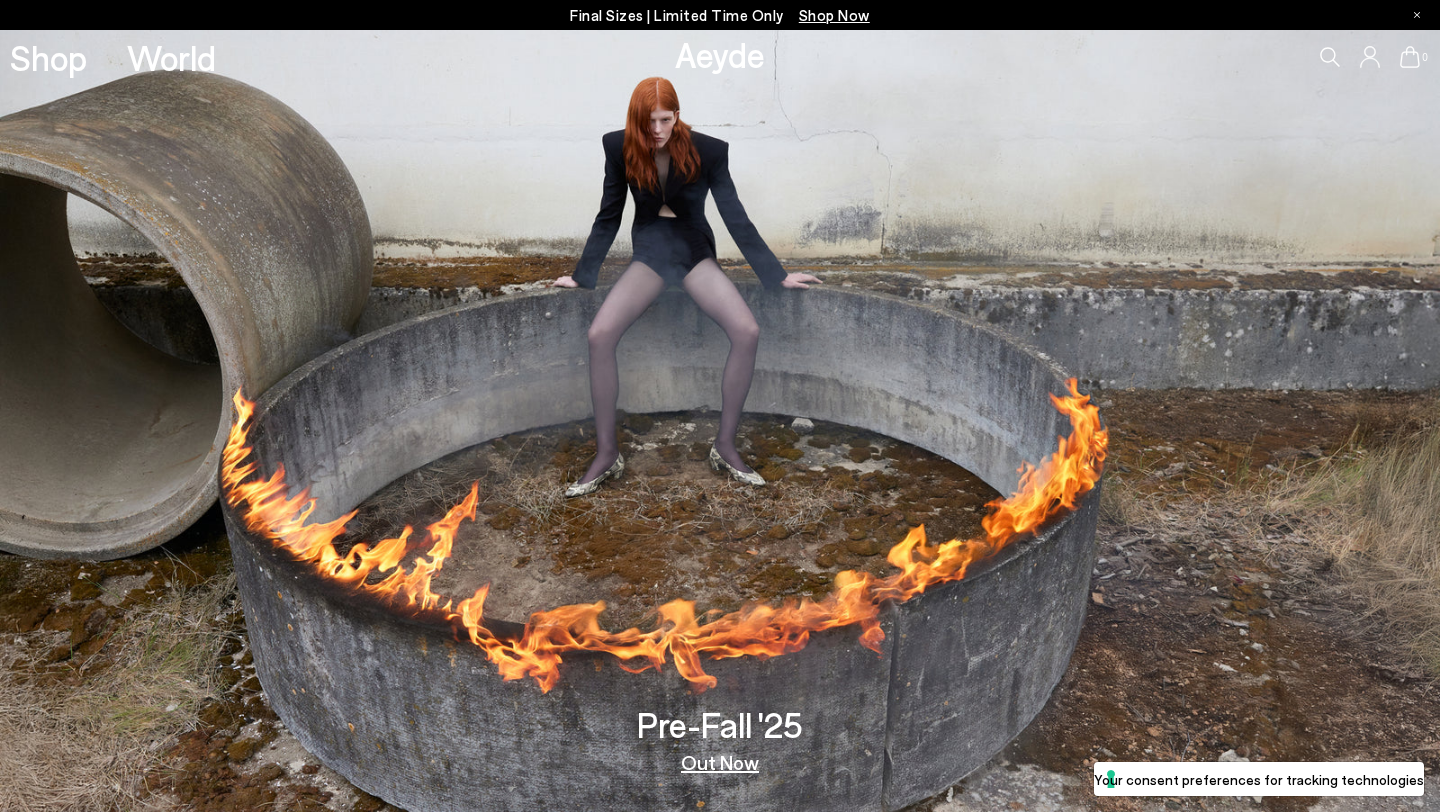 click on "Out Now" at bounding box center [720, 762] 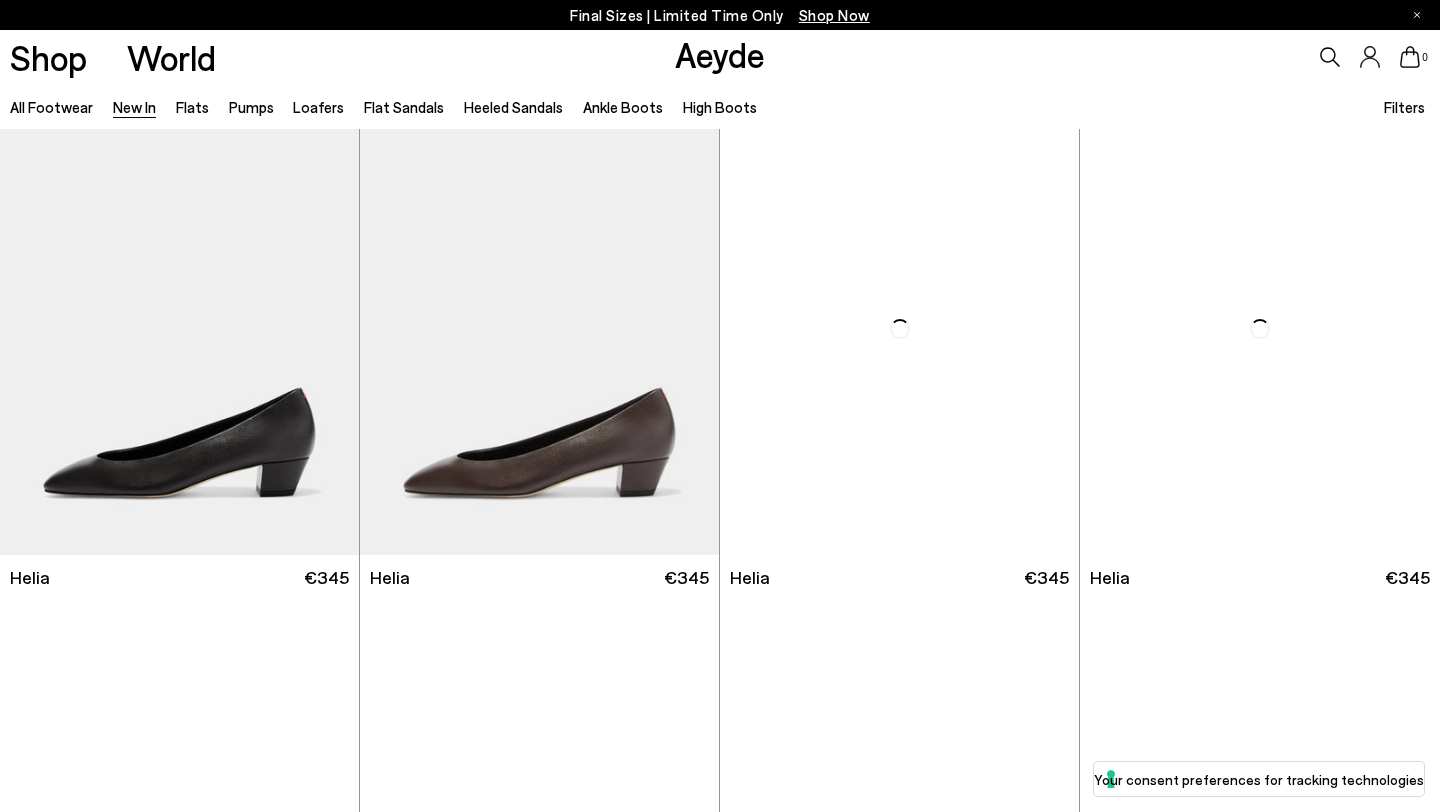 scroll, scrollTop: 538, scrollLeft: 0, axis: vertical 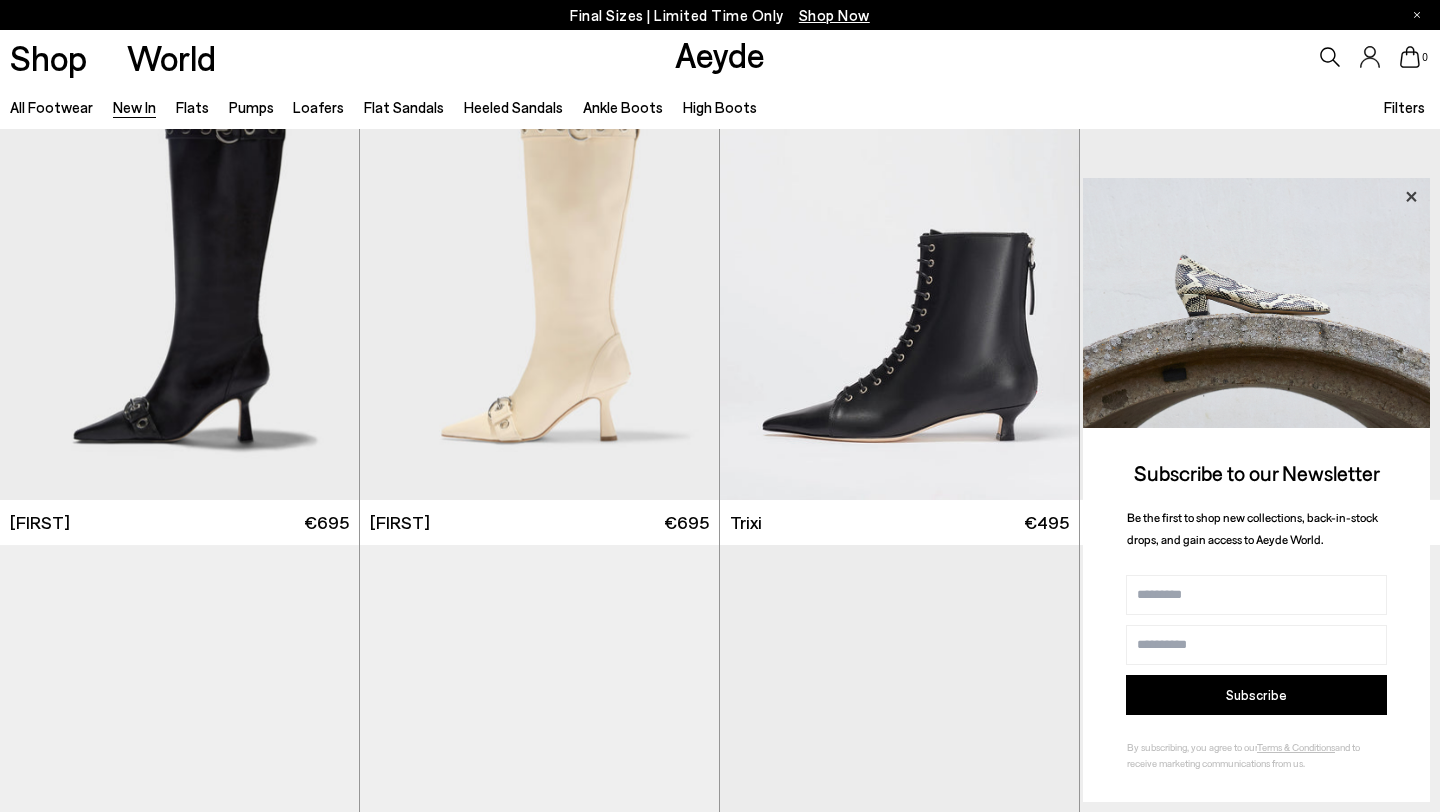click 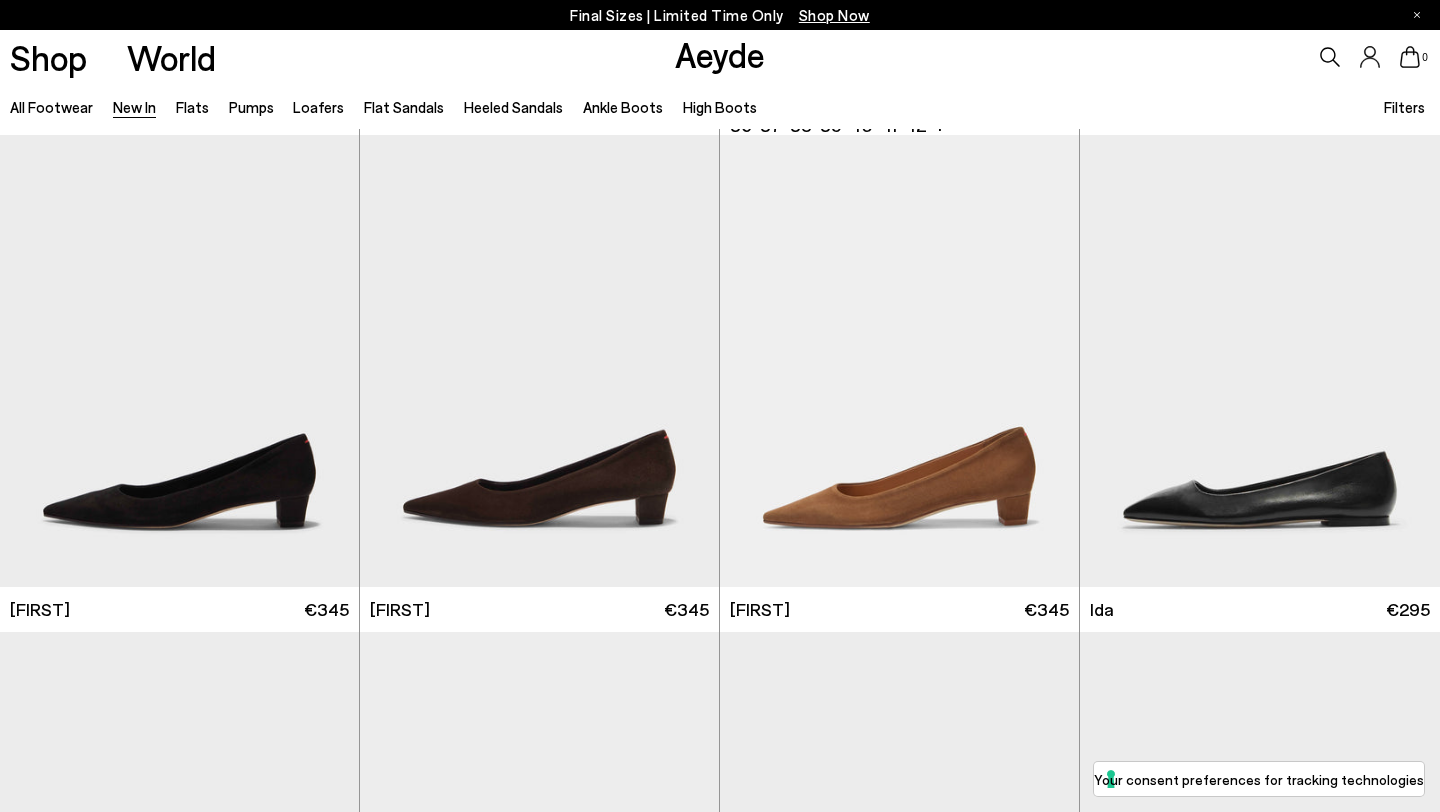scroll, scrollTop: 6612, scrollLeft: 0, axis: vertical 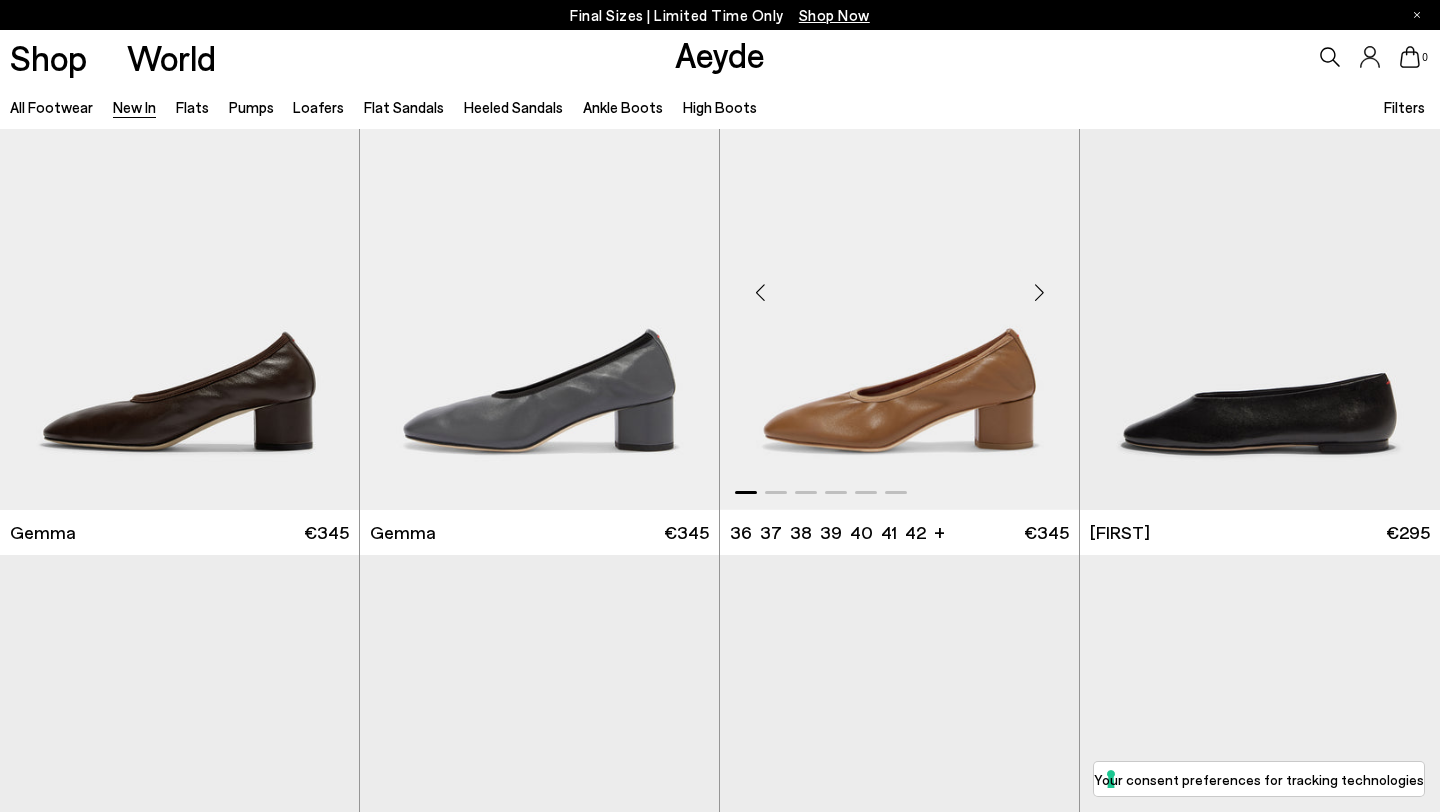 click at bounding box center [899, 284] 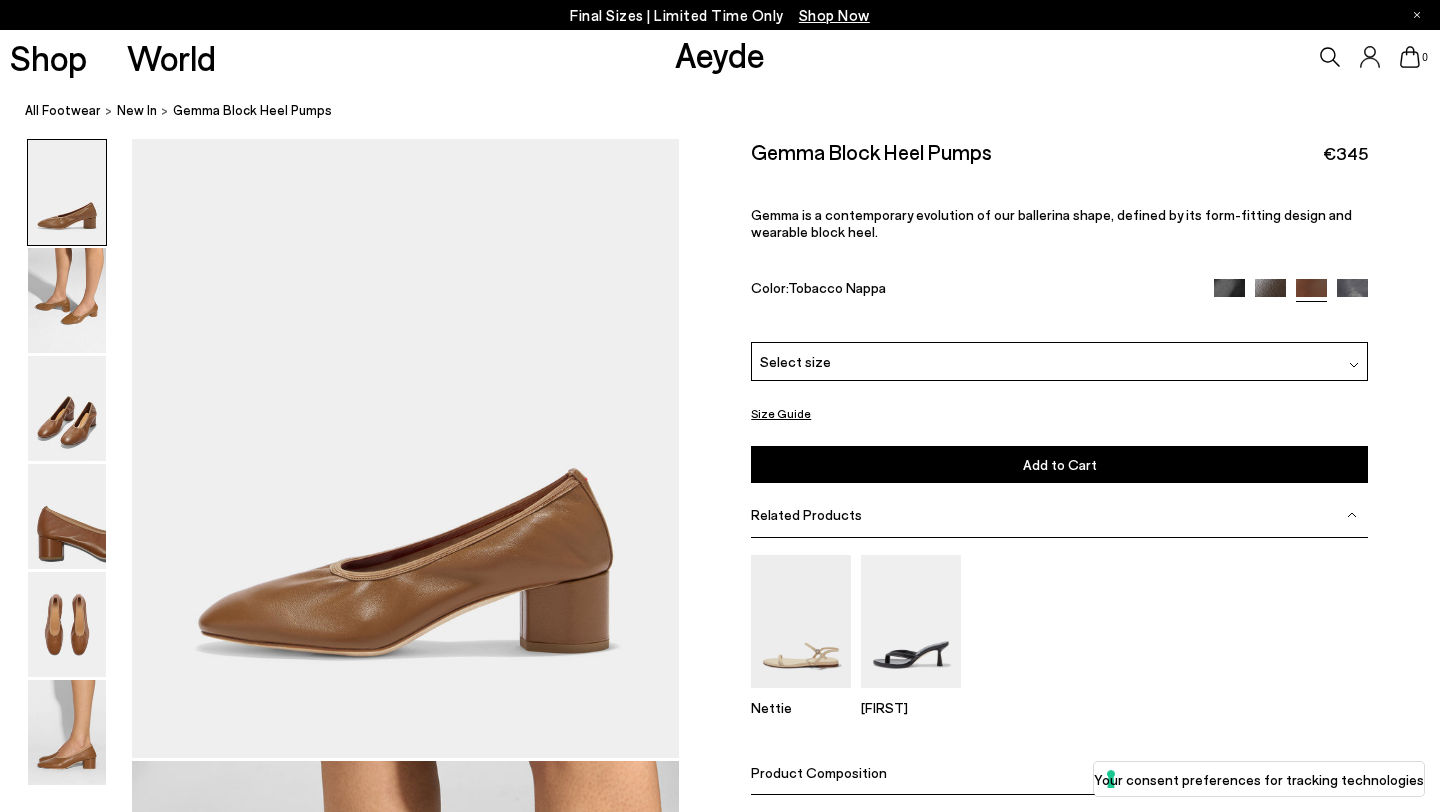 scroll, scrollTop: 0, scrollLeft: 0, axis: both 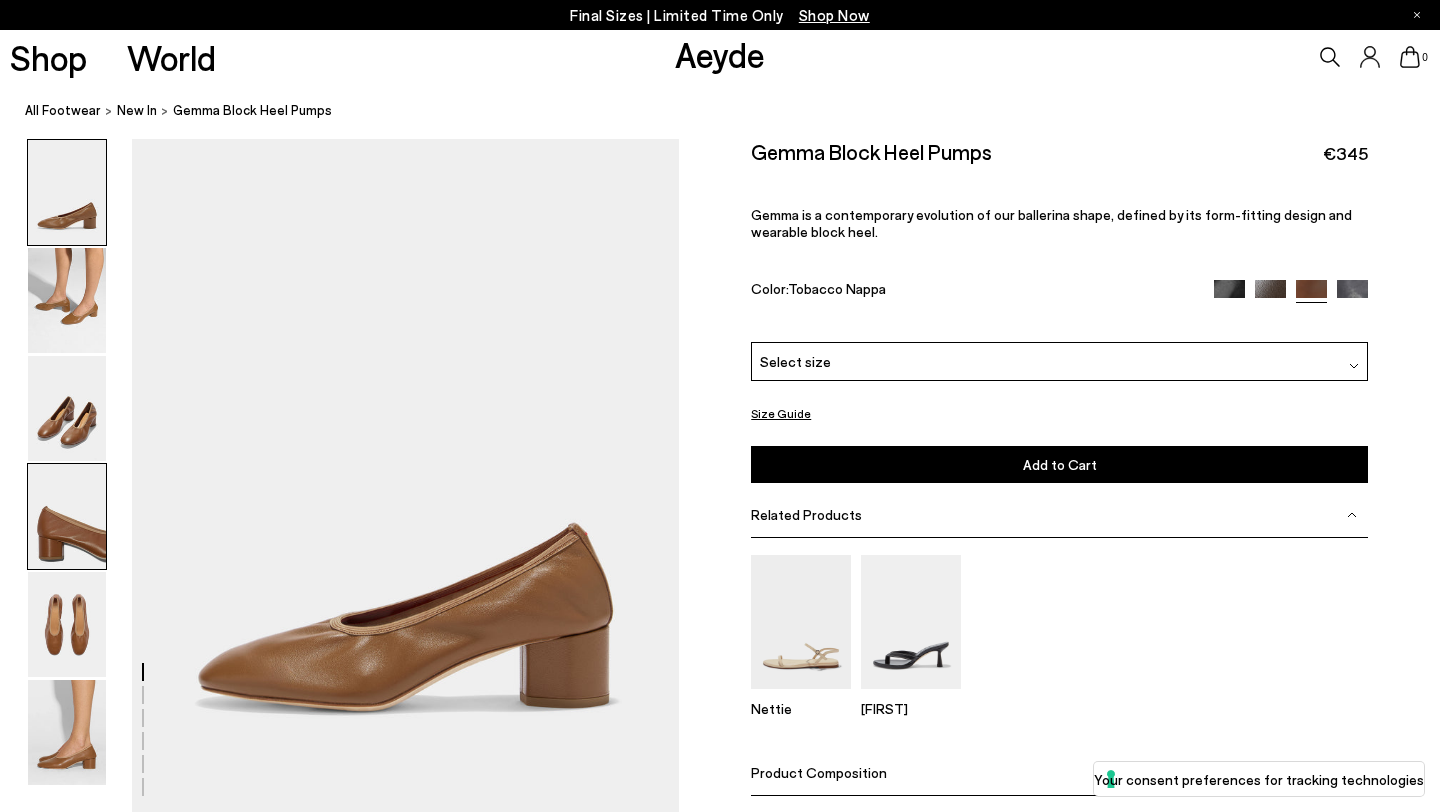 click at bounding box center (67, 516) 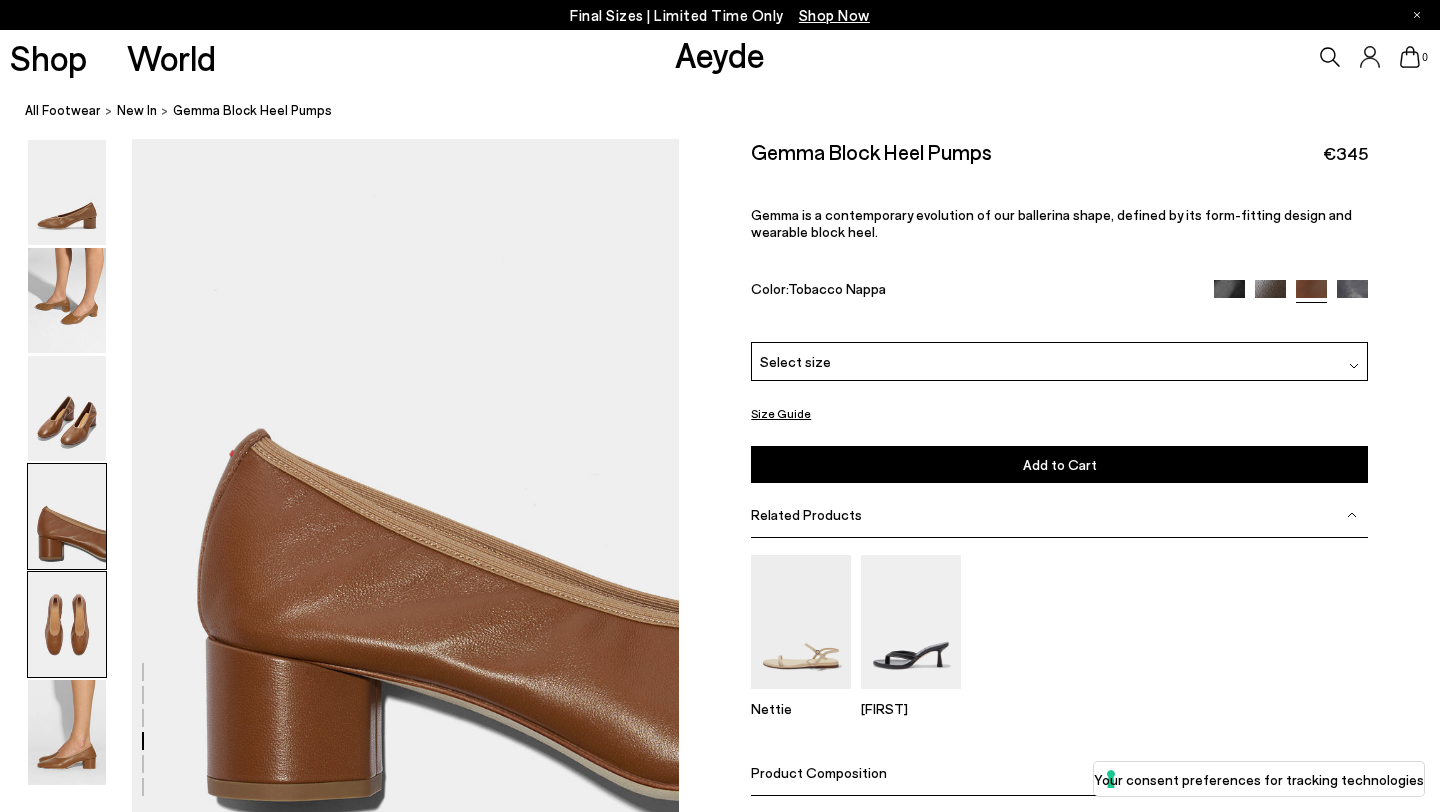 click at bounding box center [67, 624] 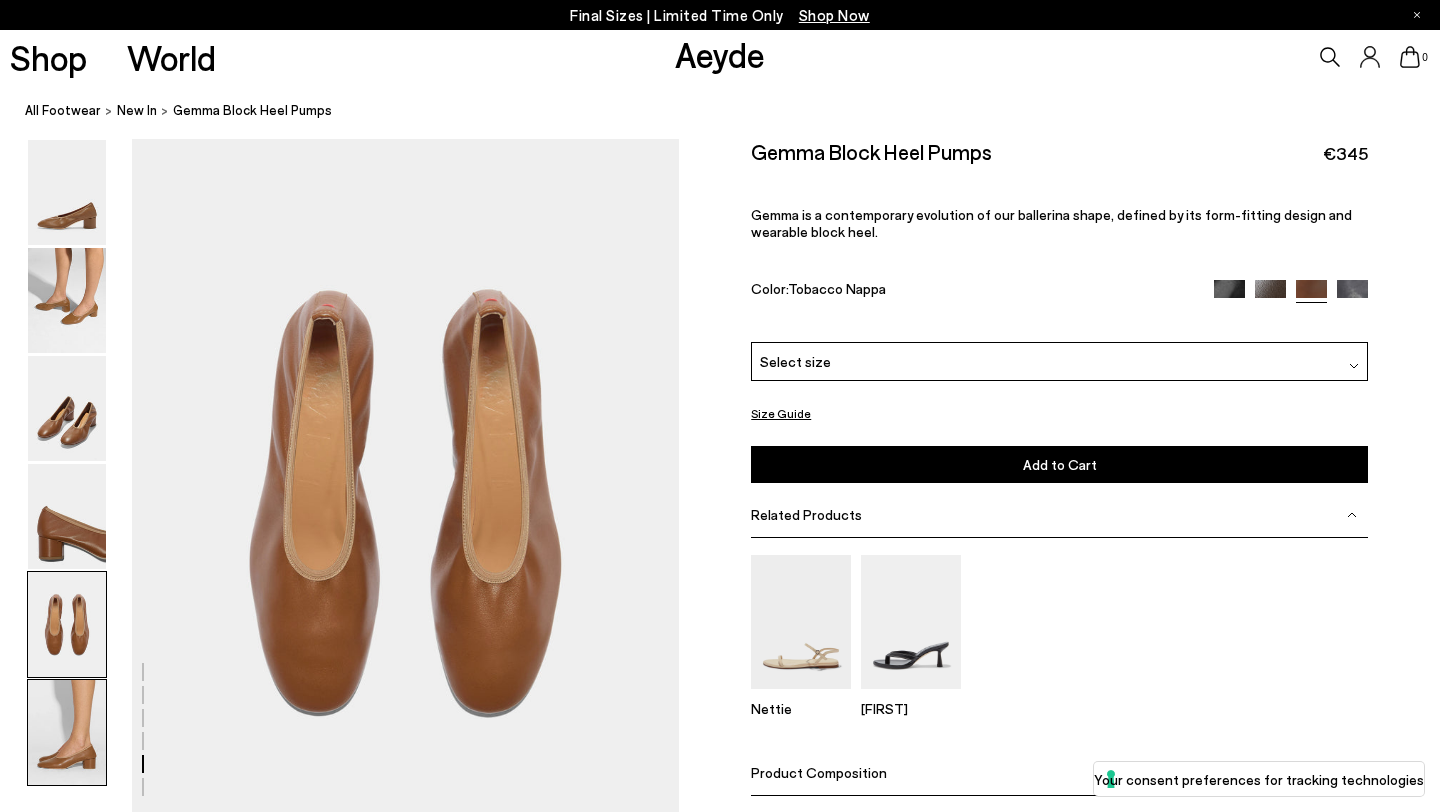 click at bounding box center (67, 732) 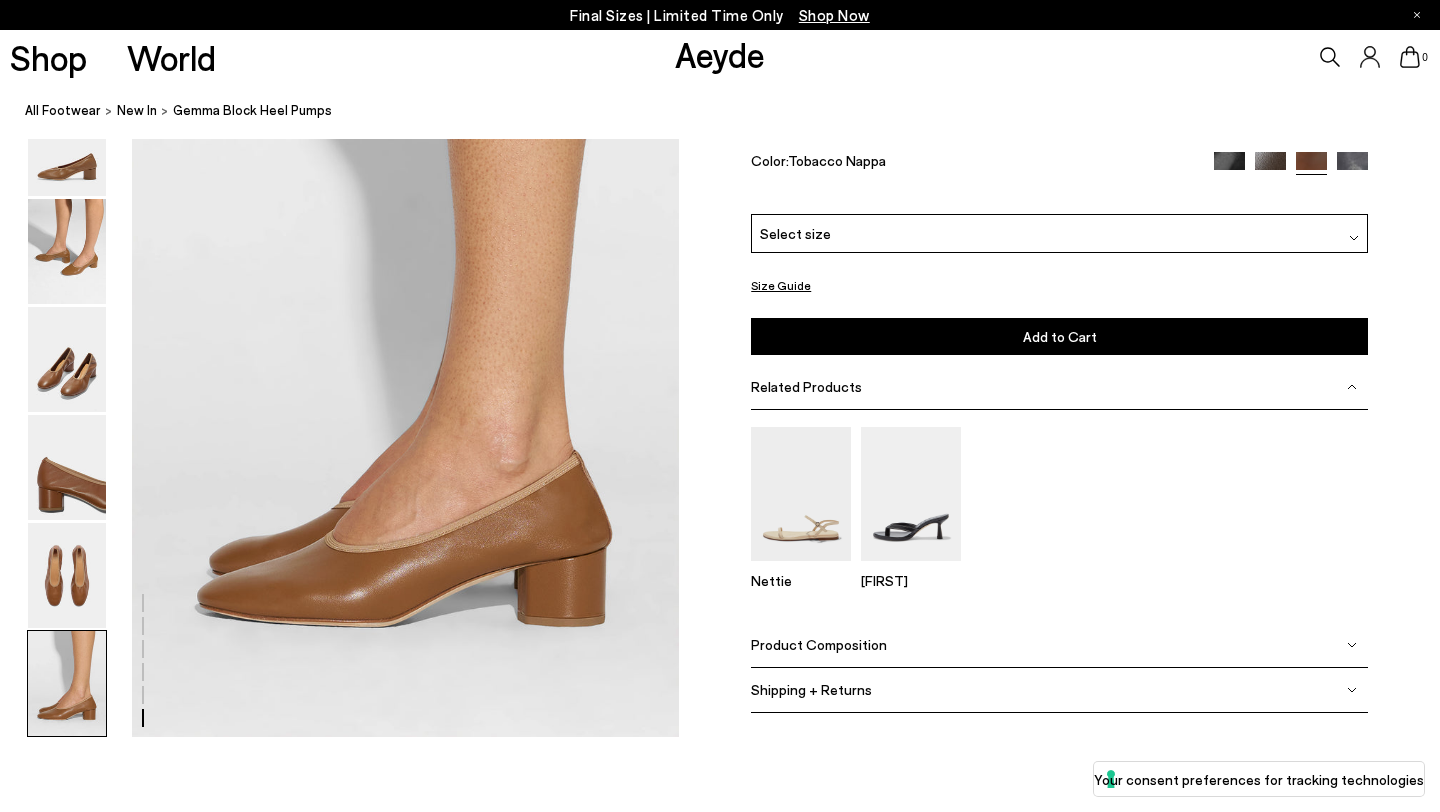 scroll, scrollTop: 3745, scrollLeft: 0, axis: vertical 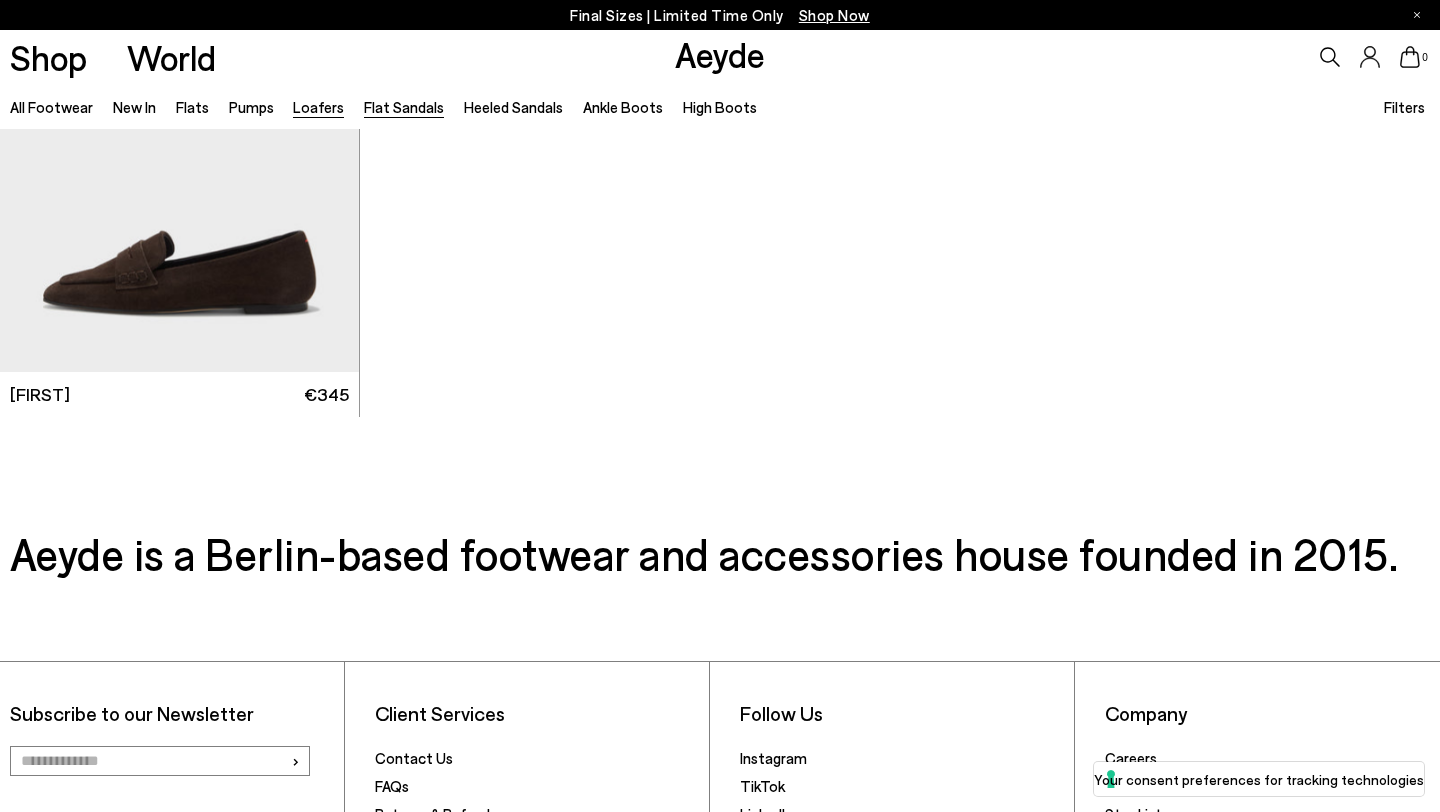 click on "Flat Sandals" at bounding box center [404, 107] 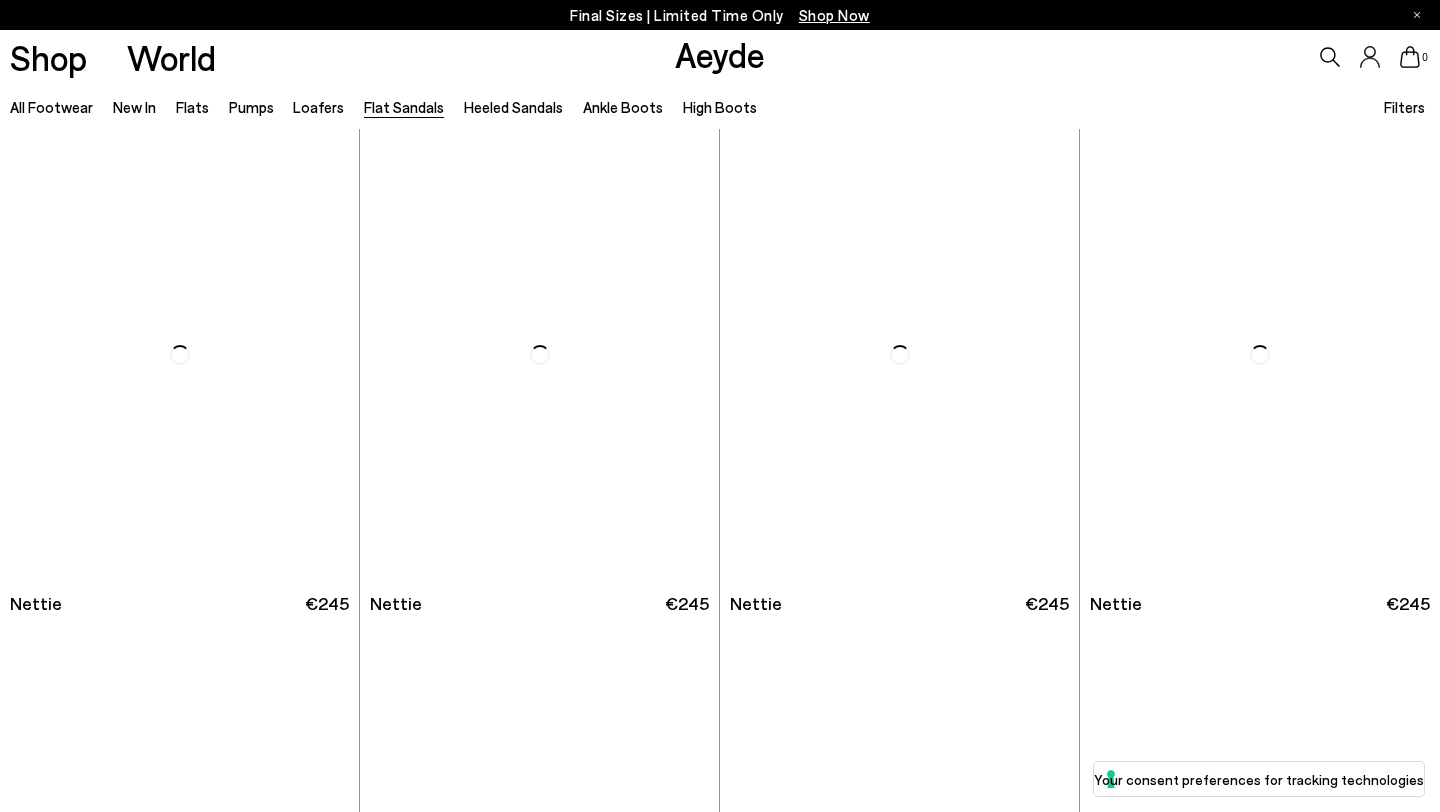 scroll, scrollTop: 0, scrollLeft: 0, axis: both 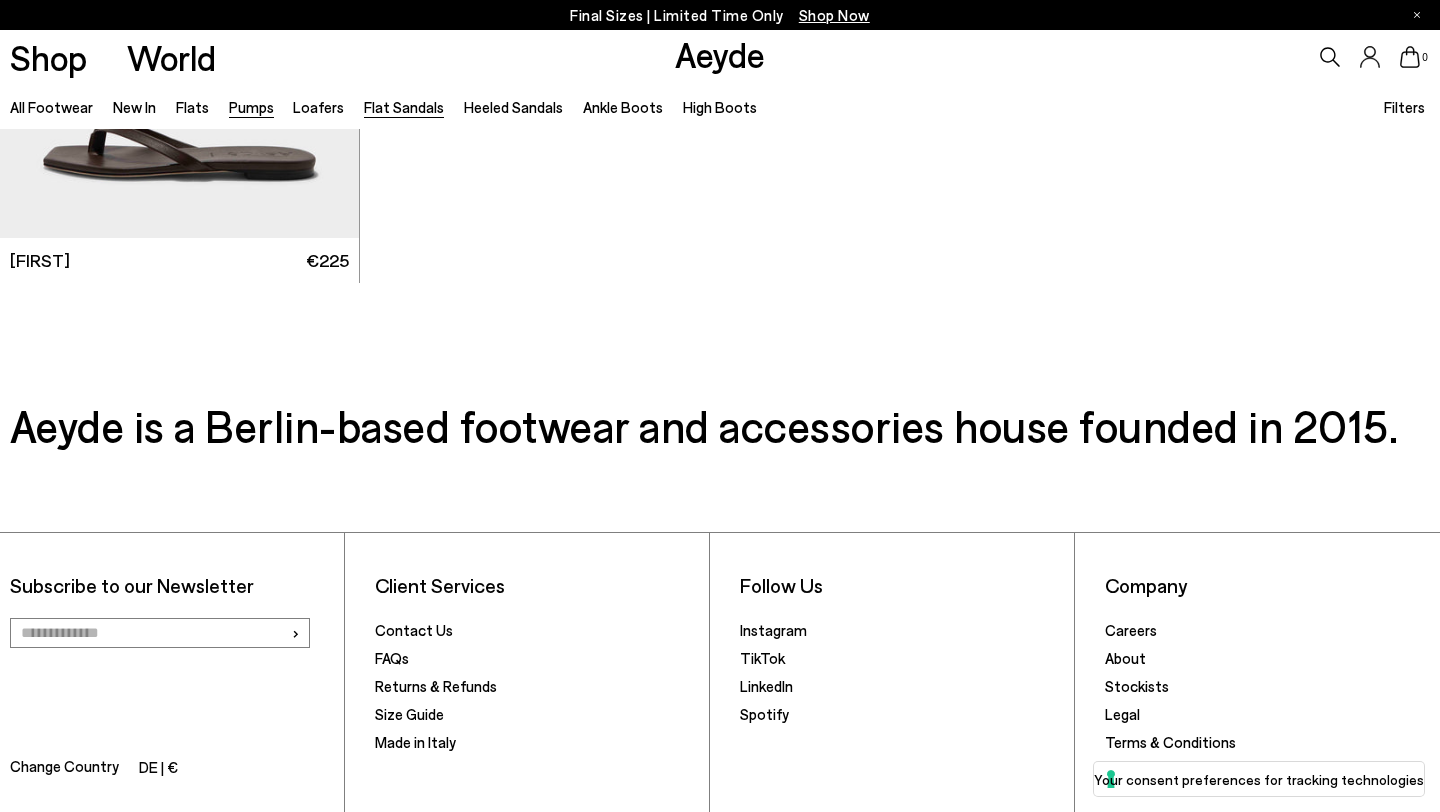 click on "Pumps" at bounding box center [251, 107] 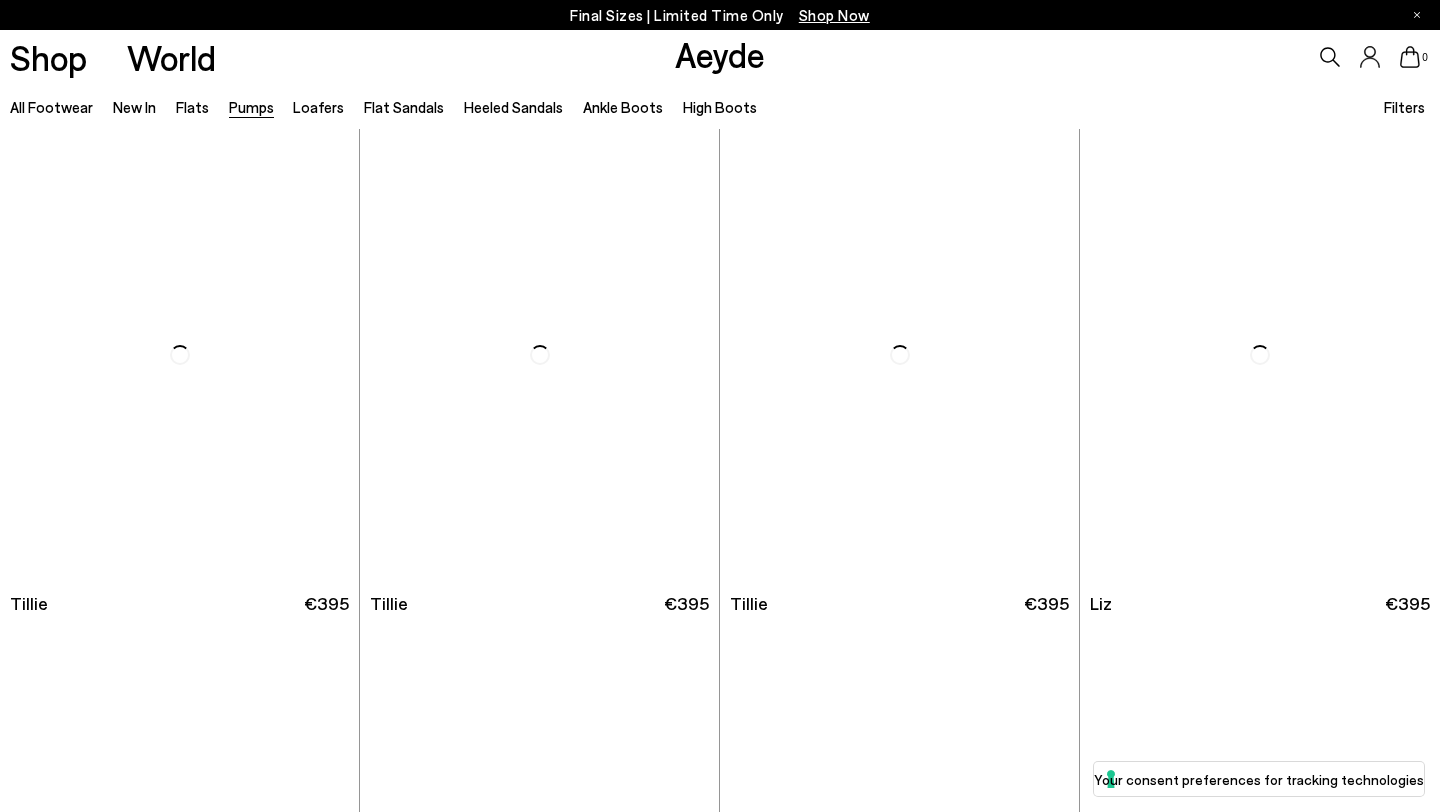scroll, scrollTop: 0, scrollLeft: 0, axis: both 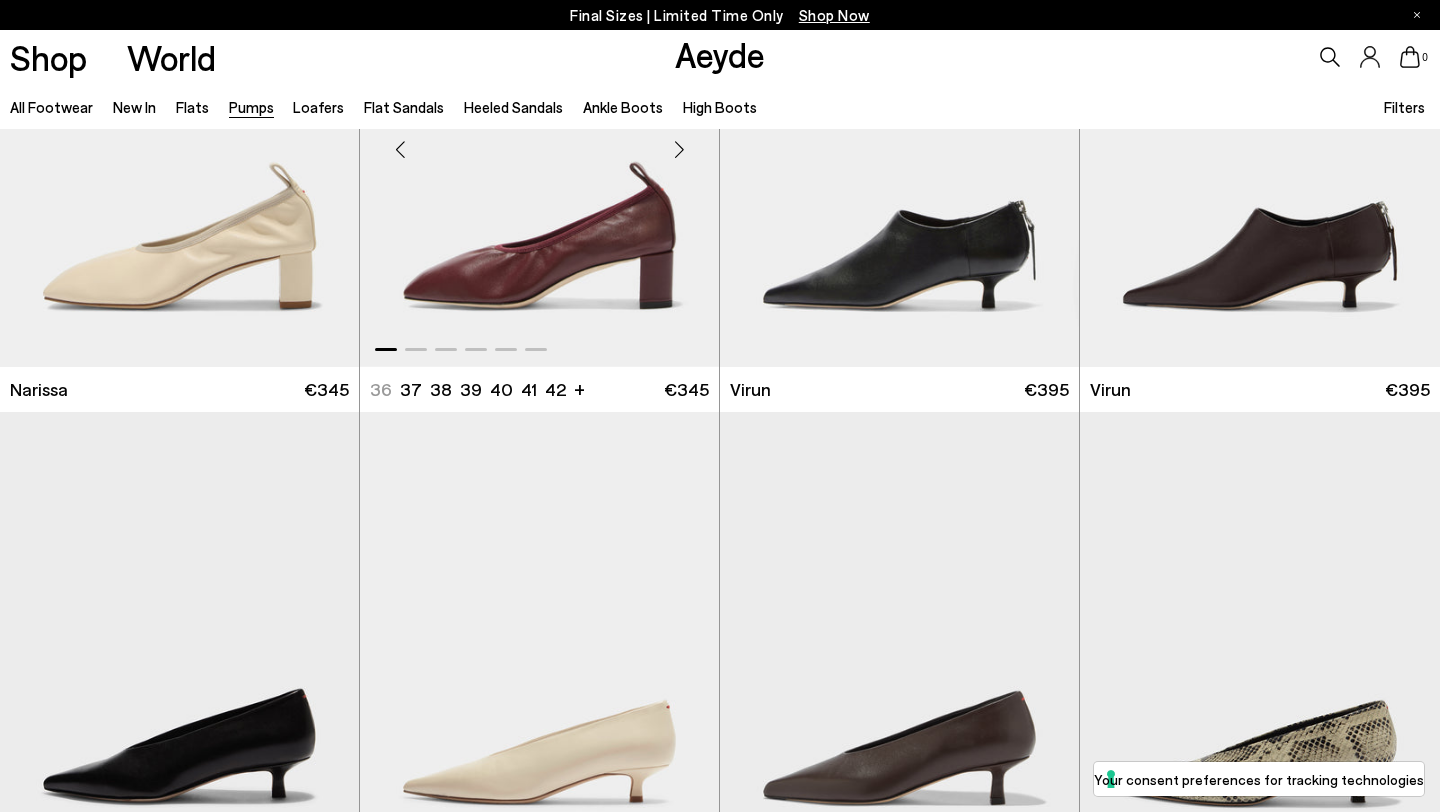 click at bounding box center (539, 141) 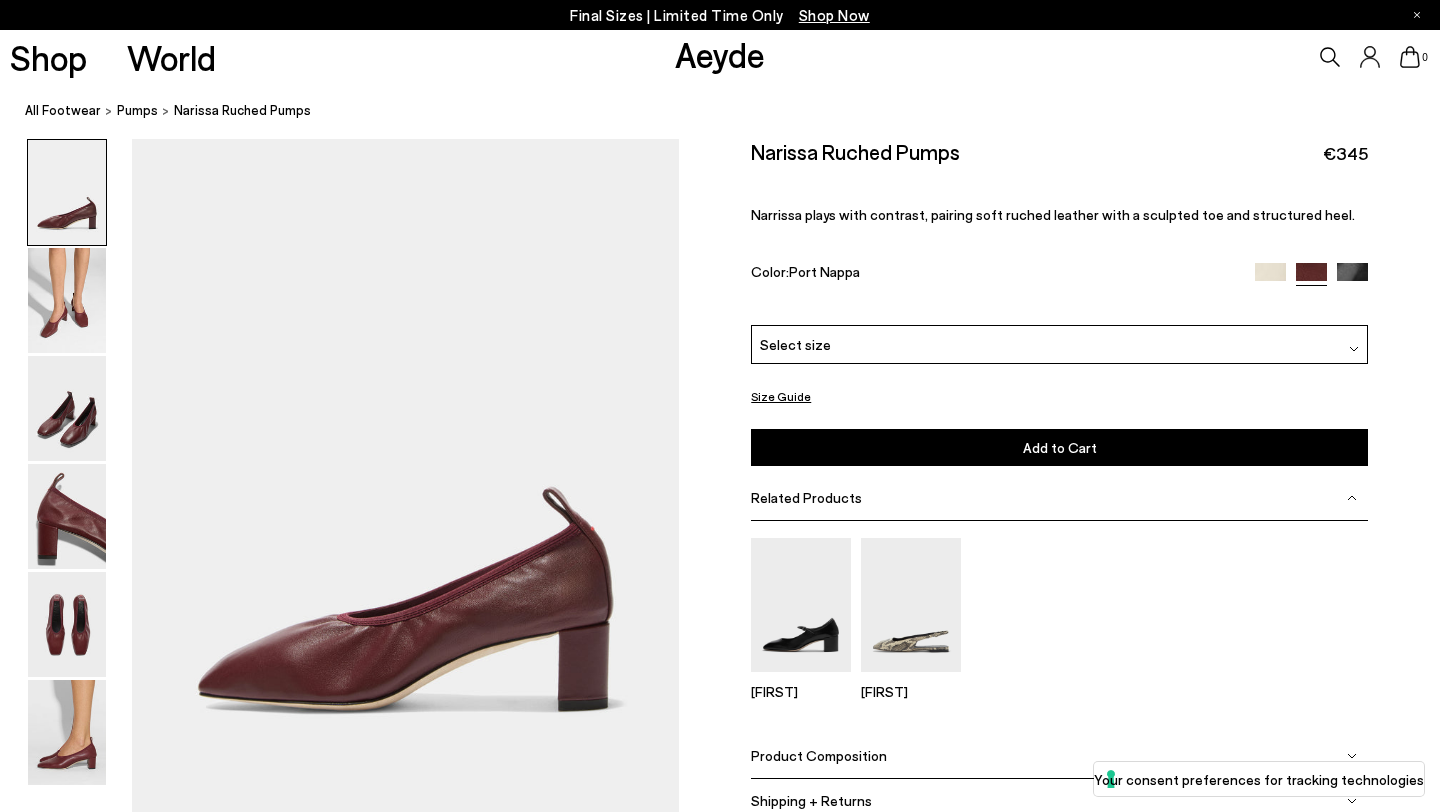 scroll, scrollTop: 0, scrollLeft: 0, axis: both 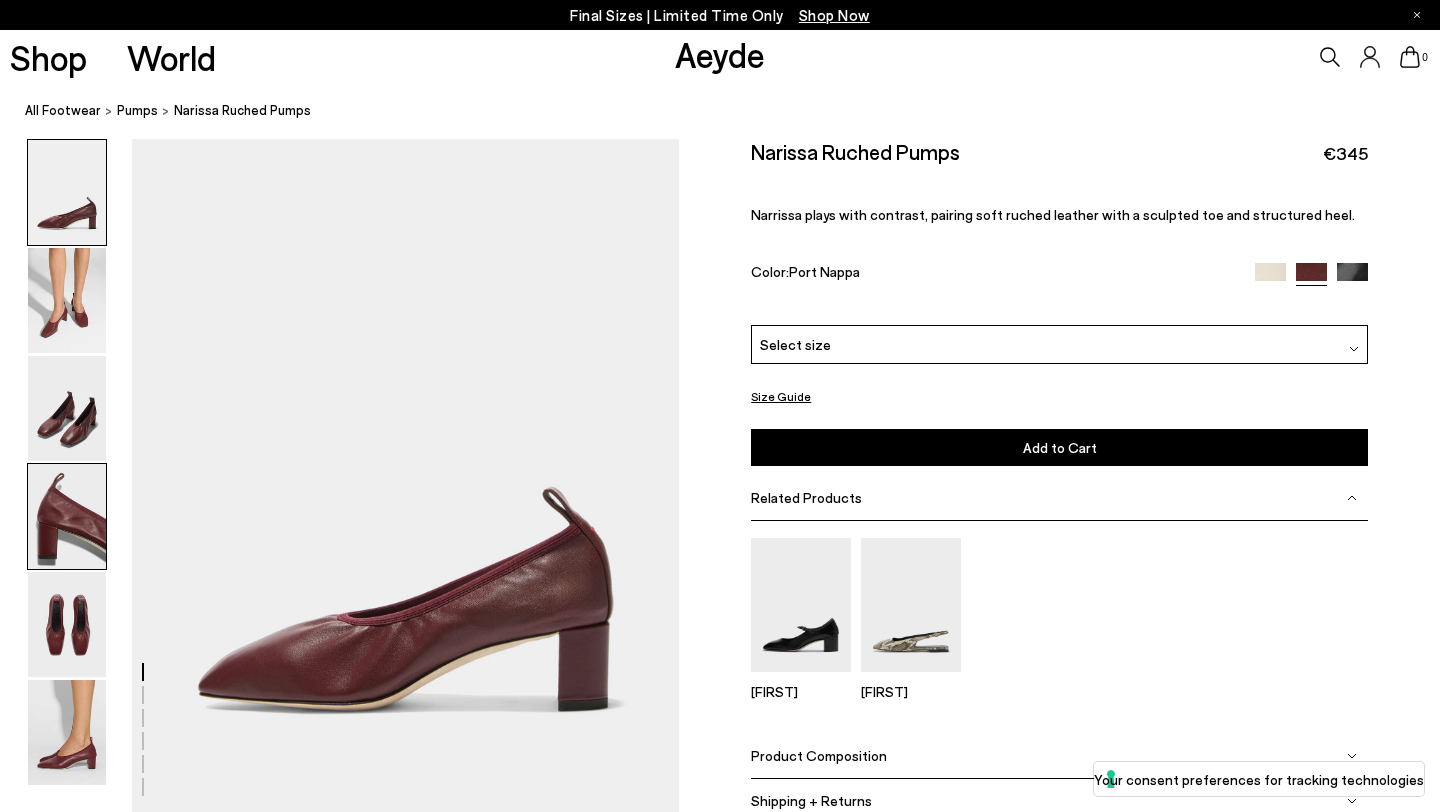 click at bounding box center [67, 516] 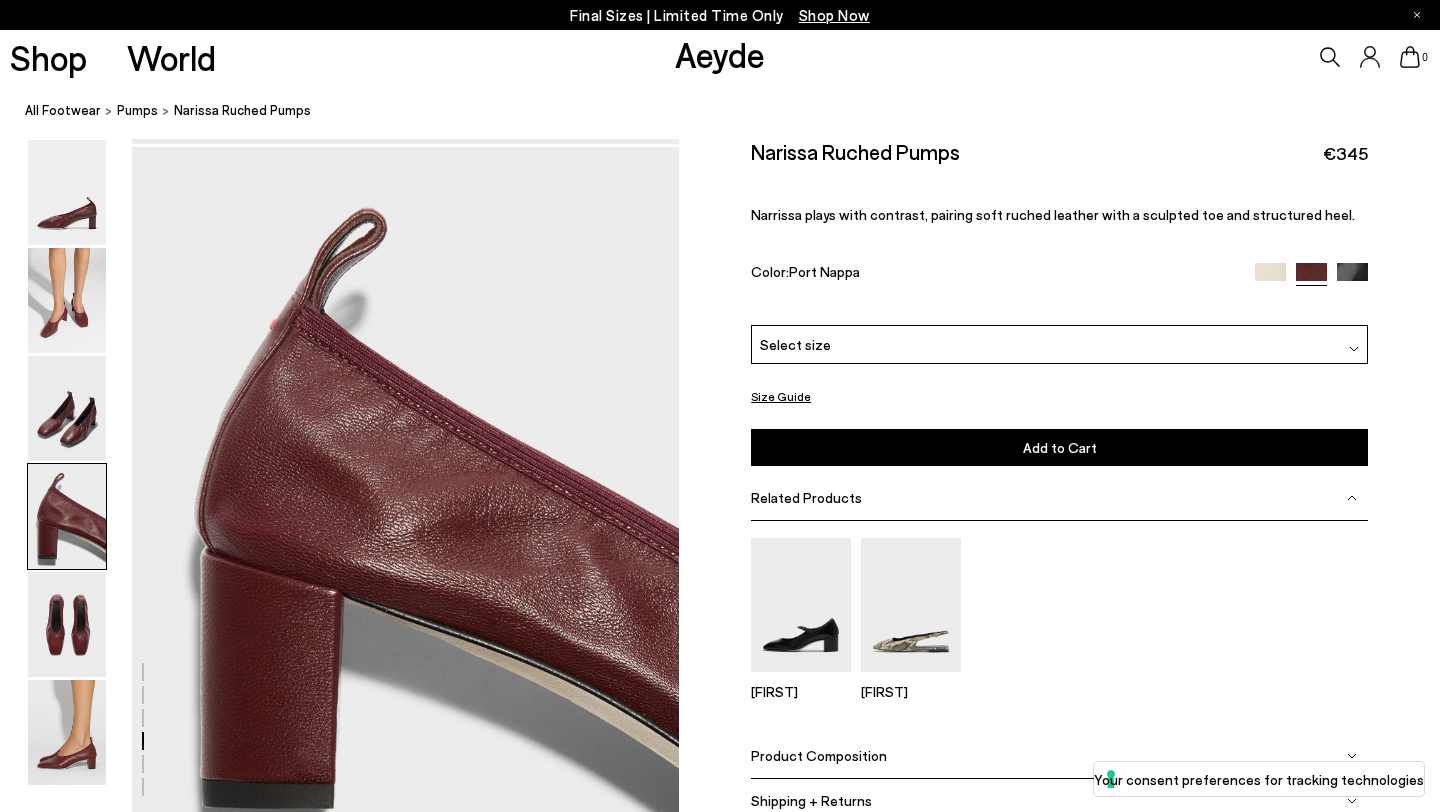 scroll, scrollTop: 2143, scrollLeft: 0, axis: vertical 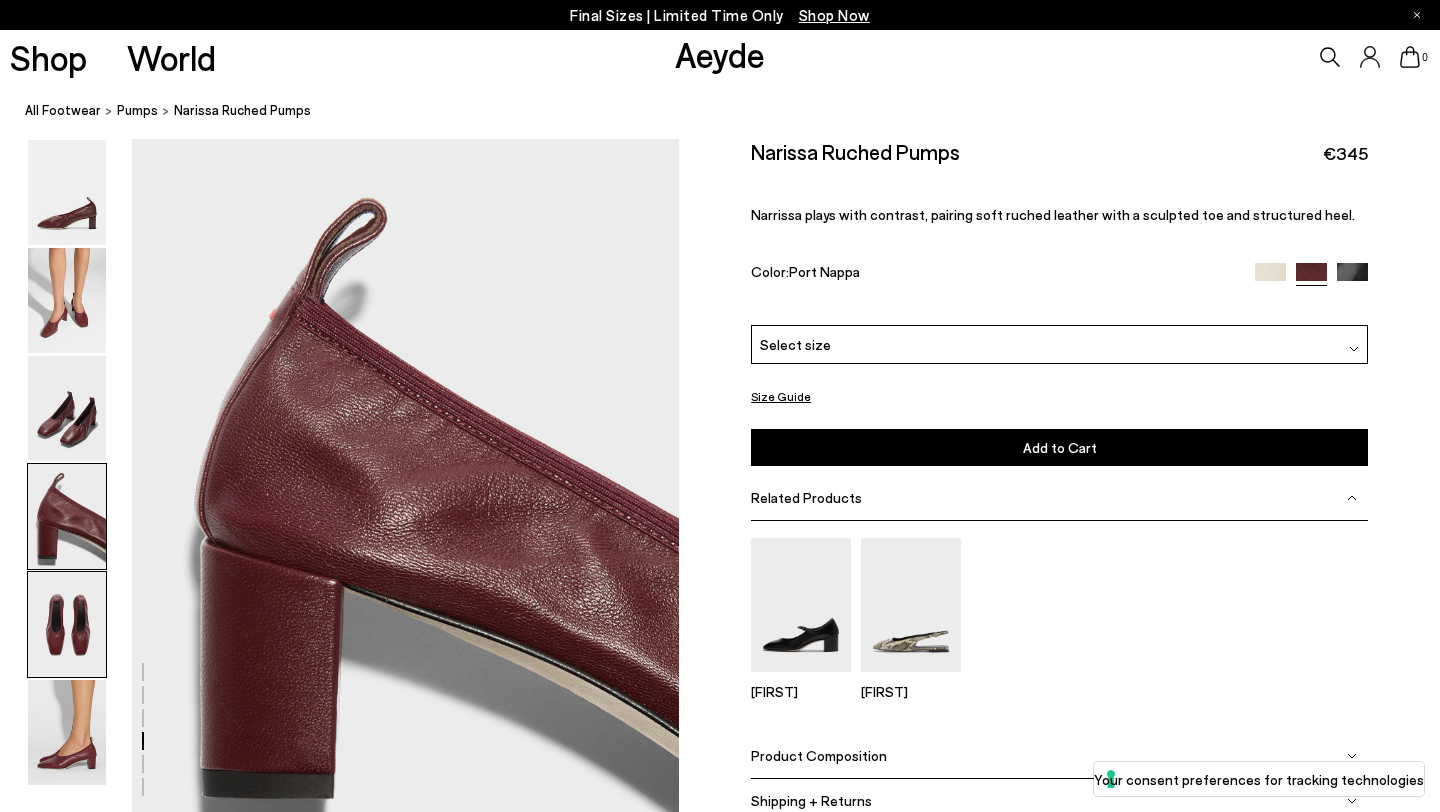 click at bounding box center [67, 624] 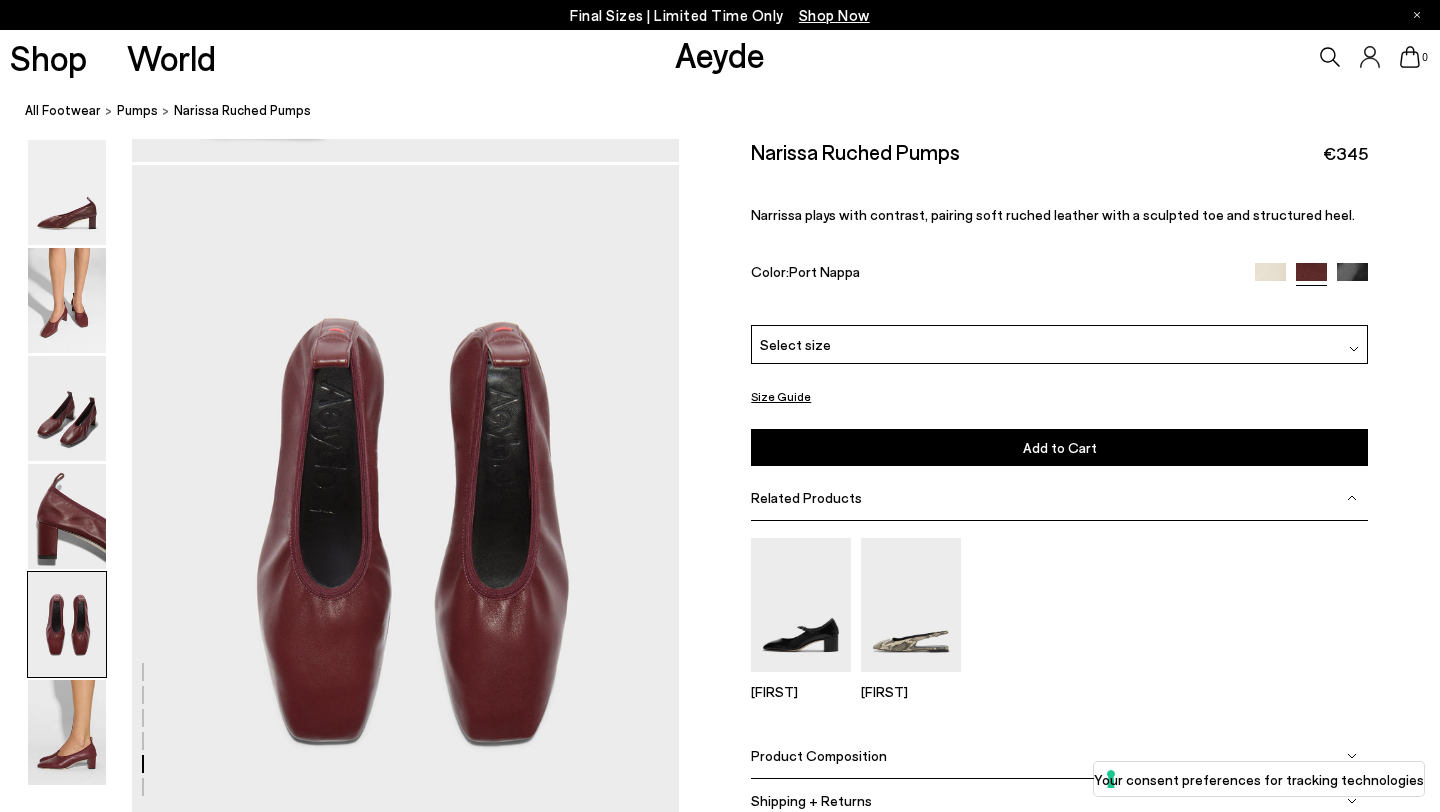scroll, scrollTop: 2876, scrollLeft: 0, axis: vertical 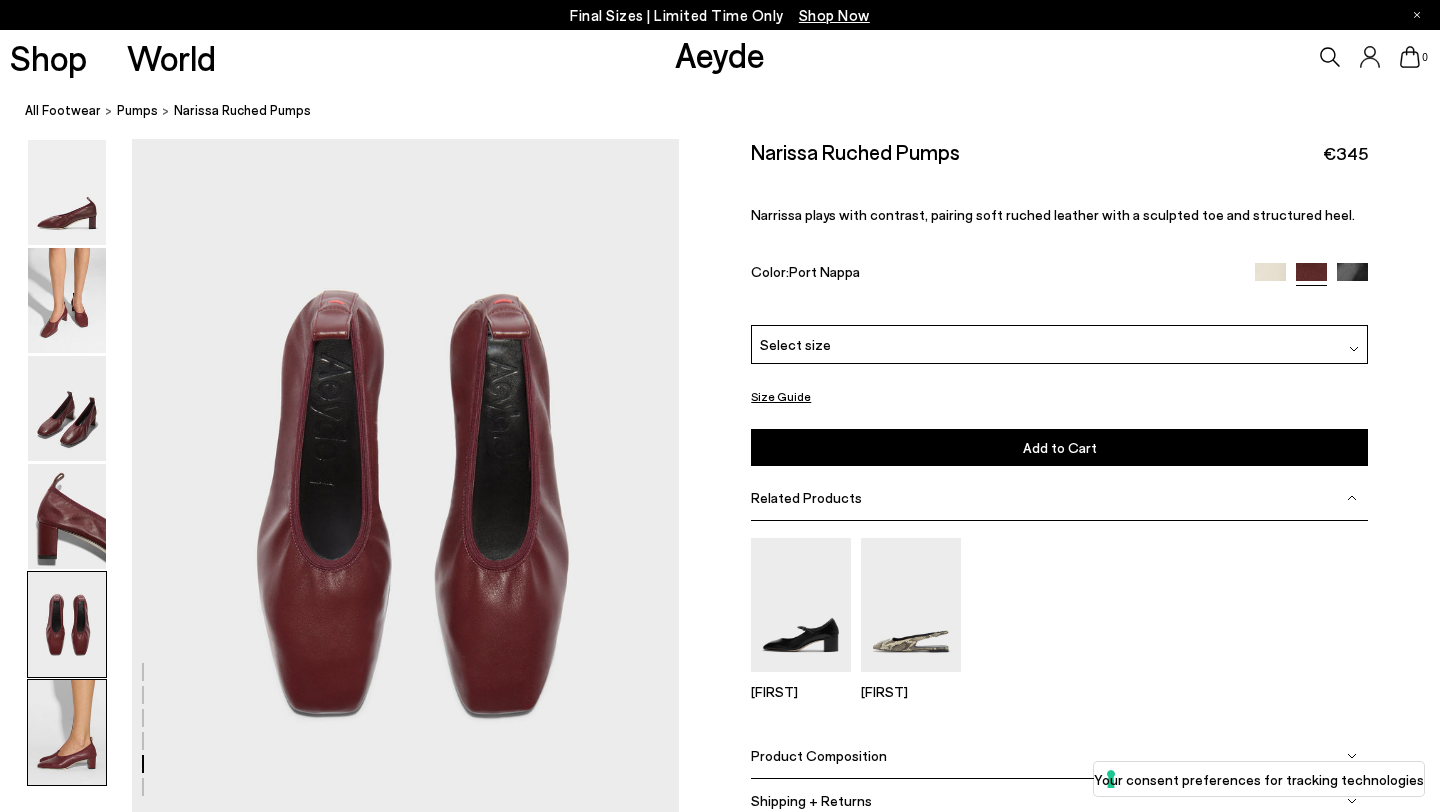 click at bounding box center (67, 732) 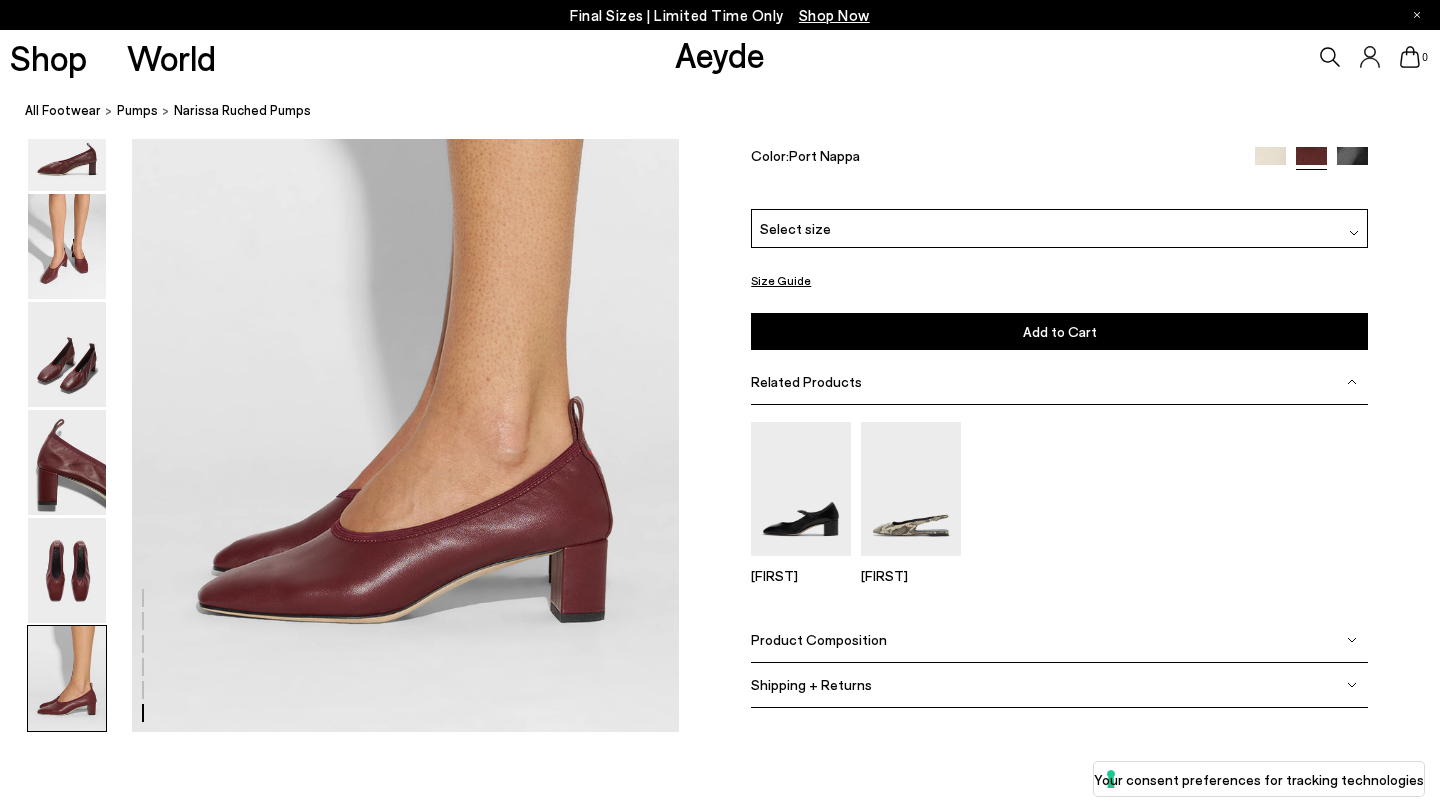 scroll, scrollTop: 3745, scrollLeft: 0, axis: vertical 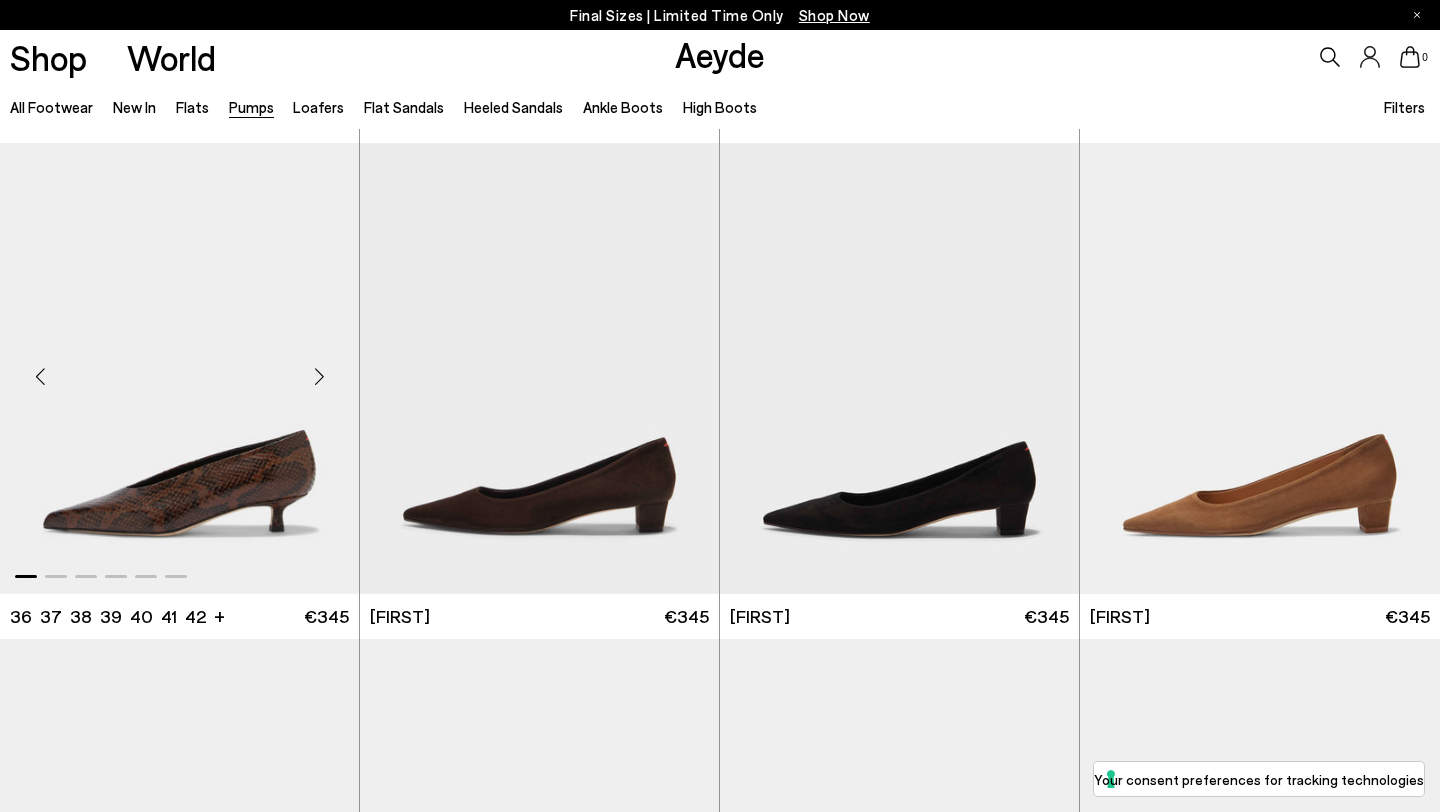 click at bounding box center (319, 376) 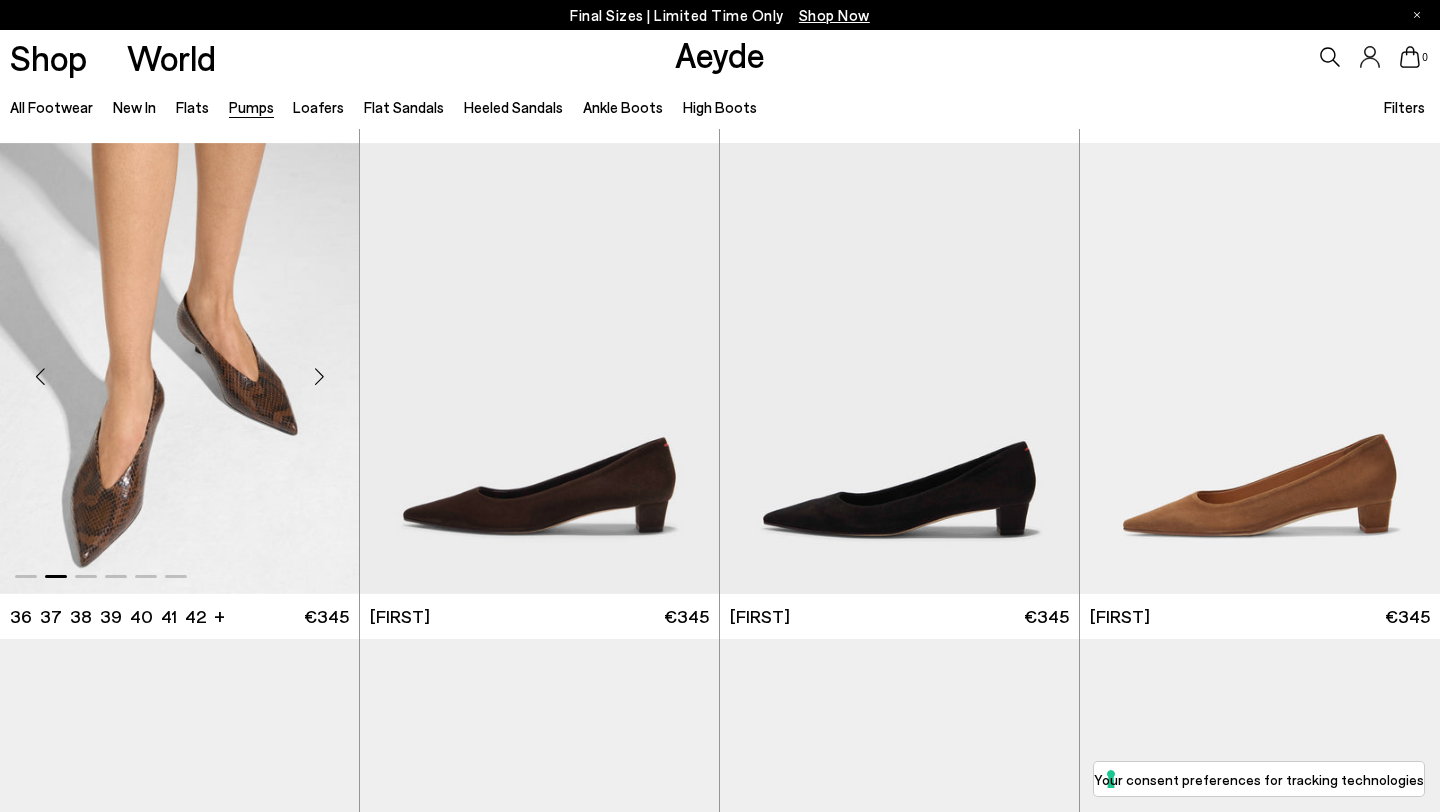 click at bounding box center (319, 376) 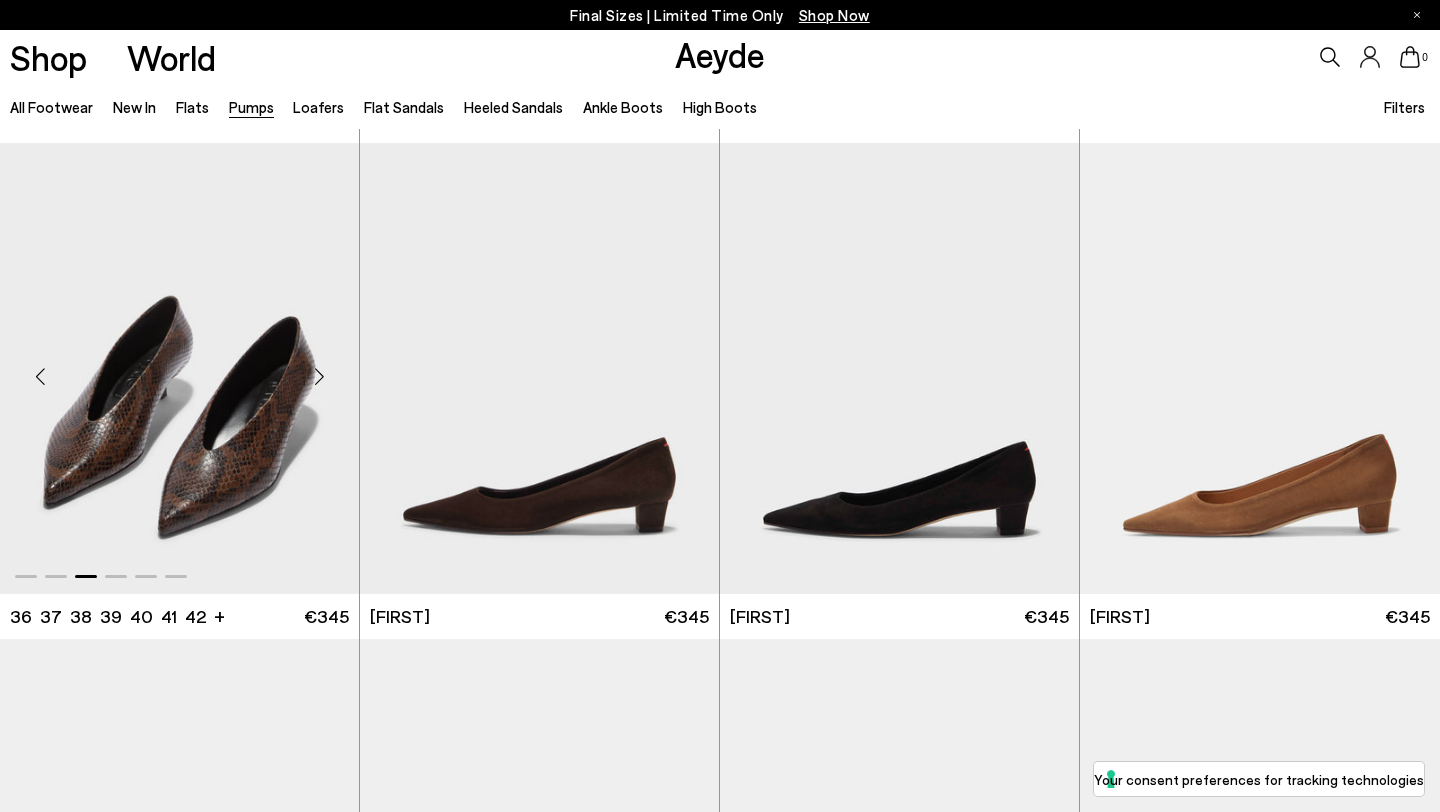 click at bounding box center [319, 376] 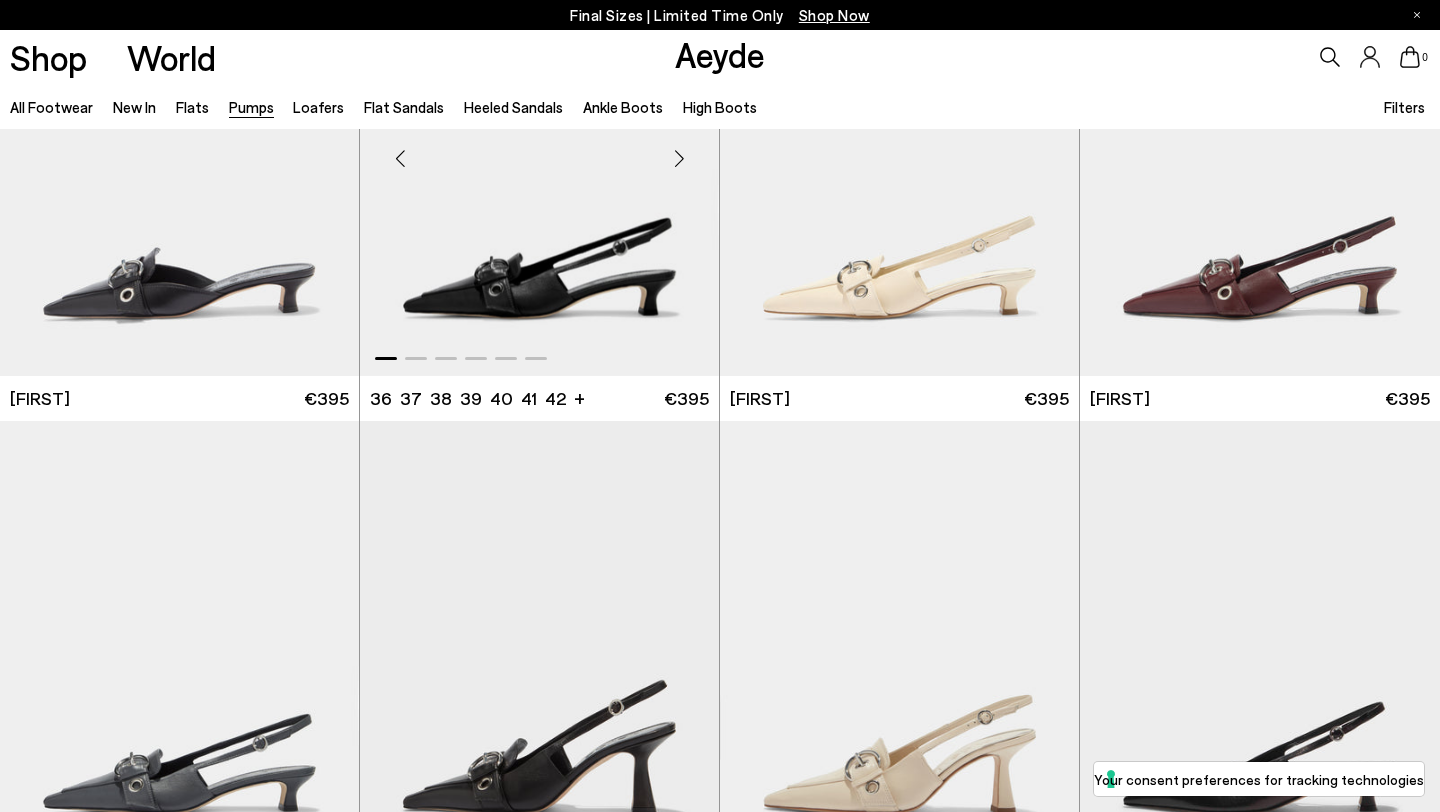 scroll, scrollTop: 3687, scrollLeft: 0, axis: vertical 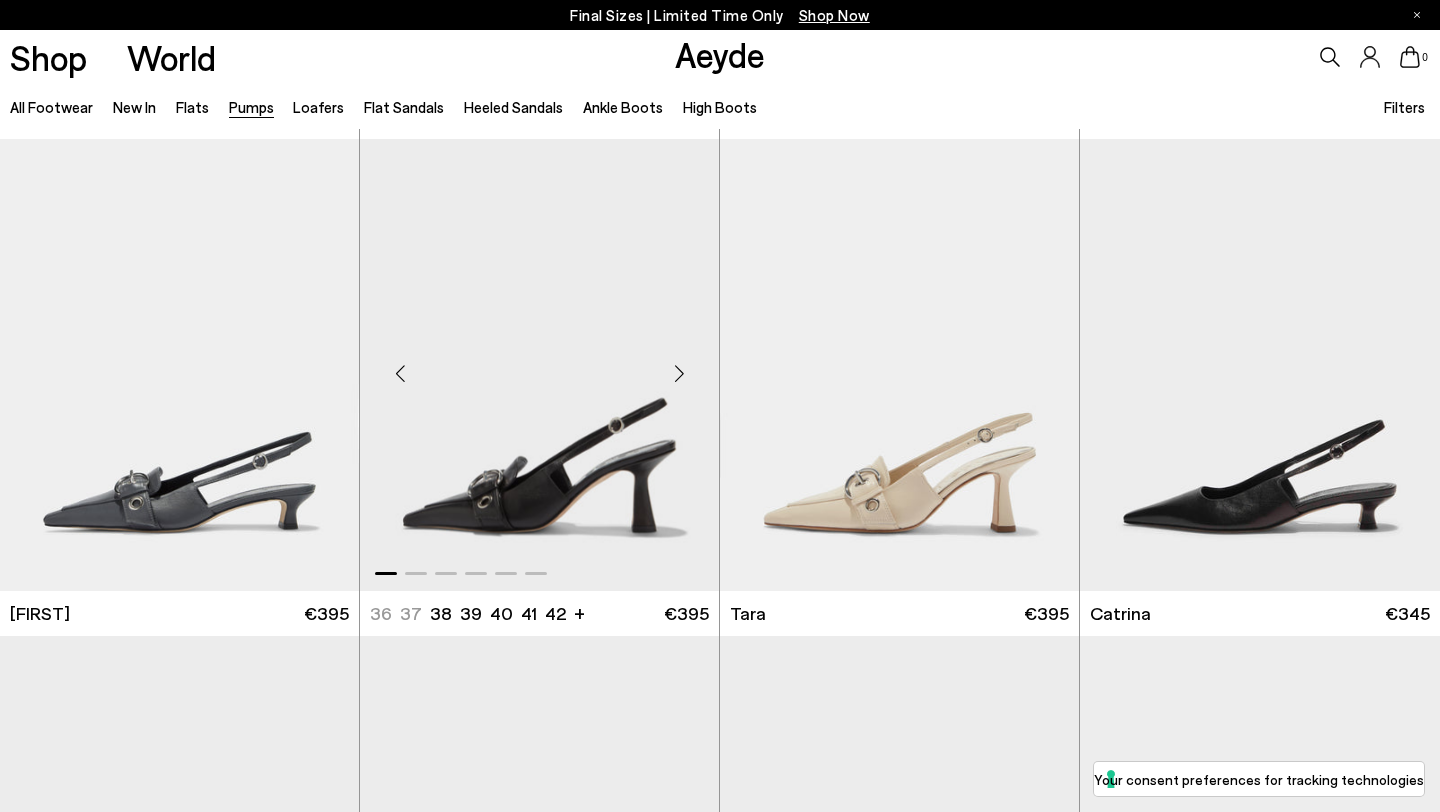 click at bounding box center [679, 373] 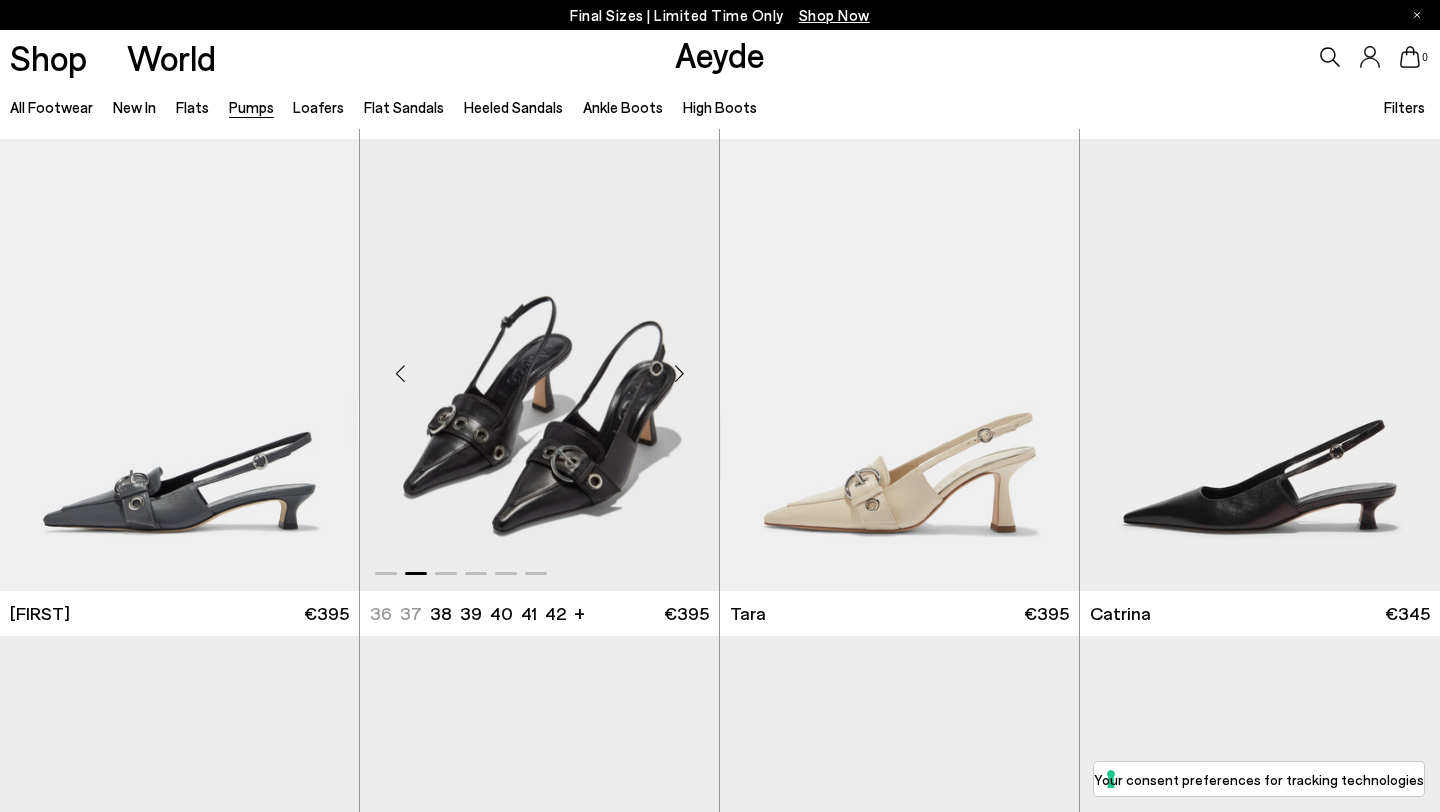 click at bounding box center (679, 373) 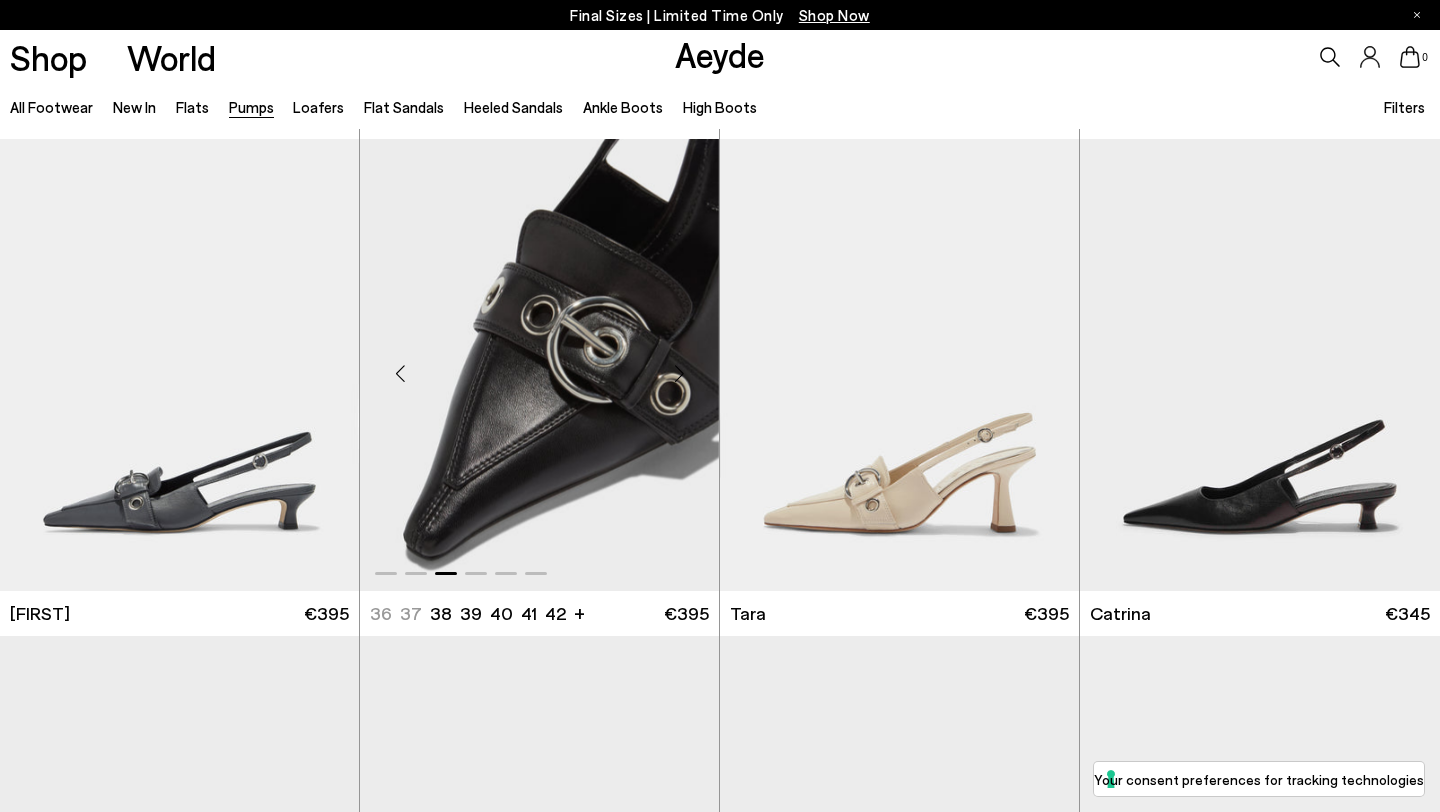 click at bounding box center (679, 373) 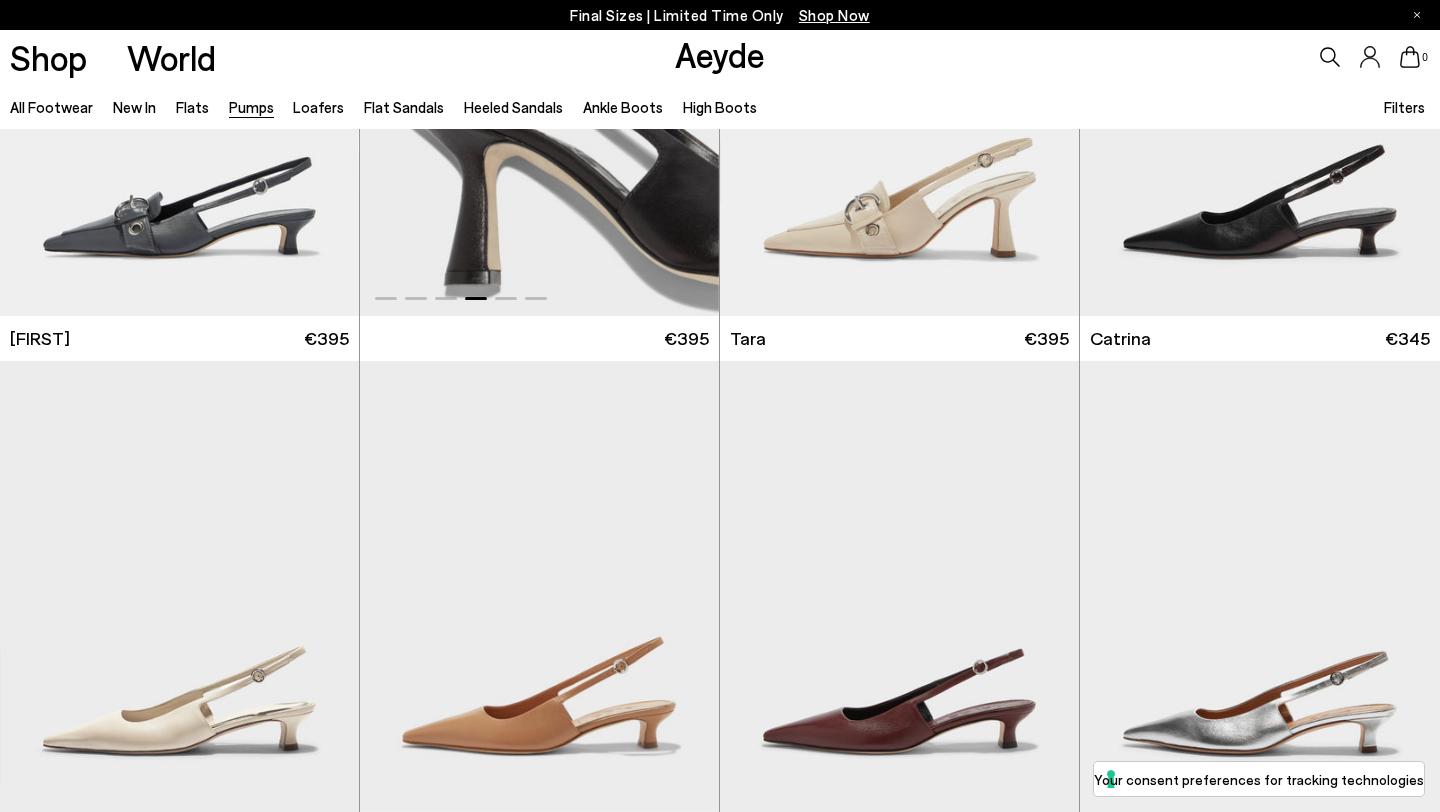scroll, scrollTop: 4329, scrollLeft: 0, axis: vertical 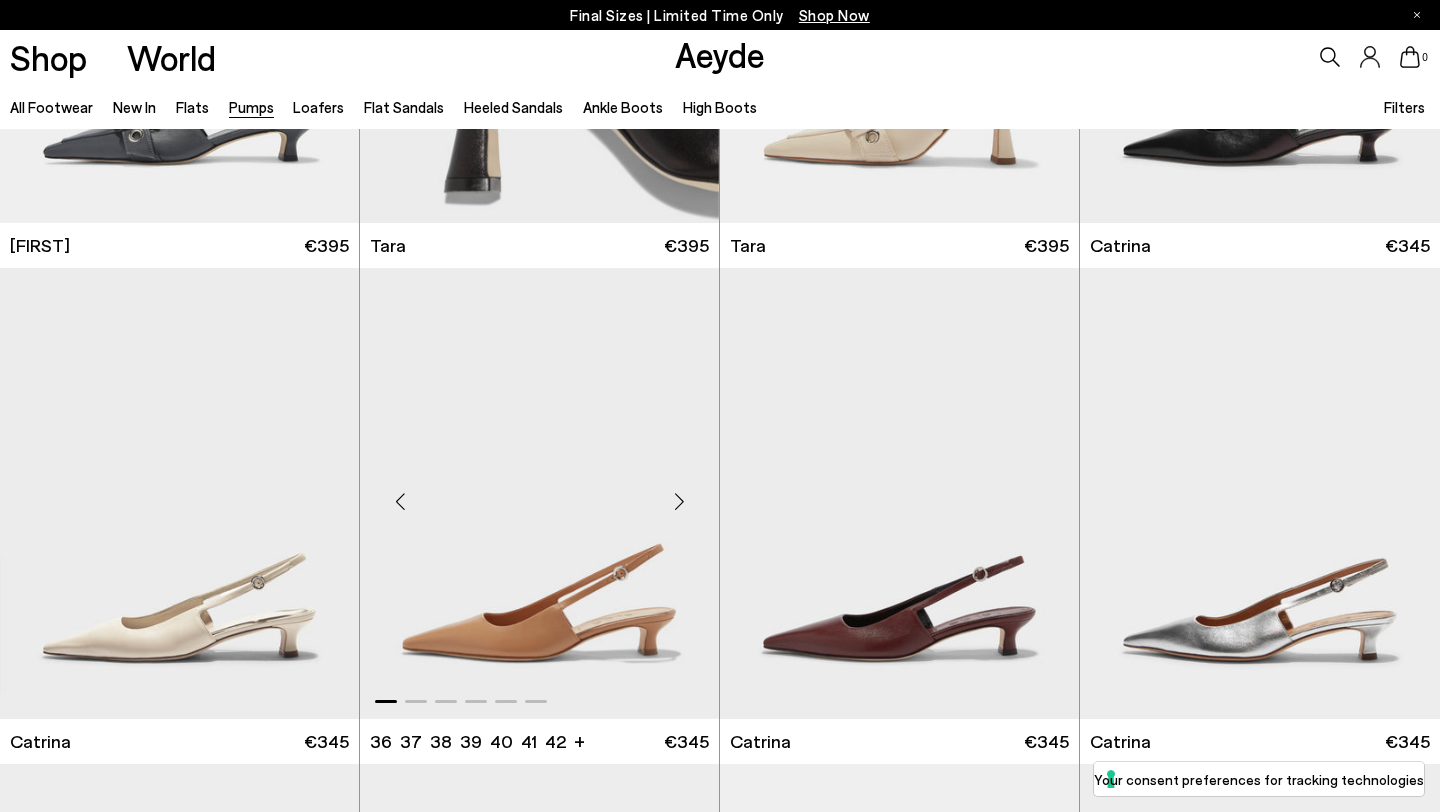 click at bounding box center (679, 502) 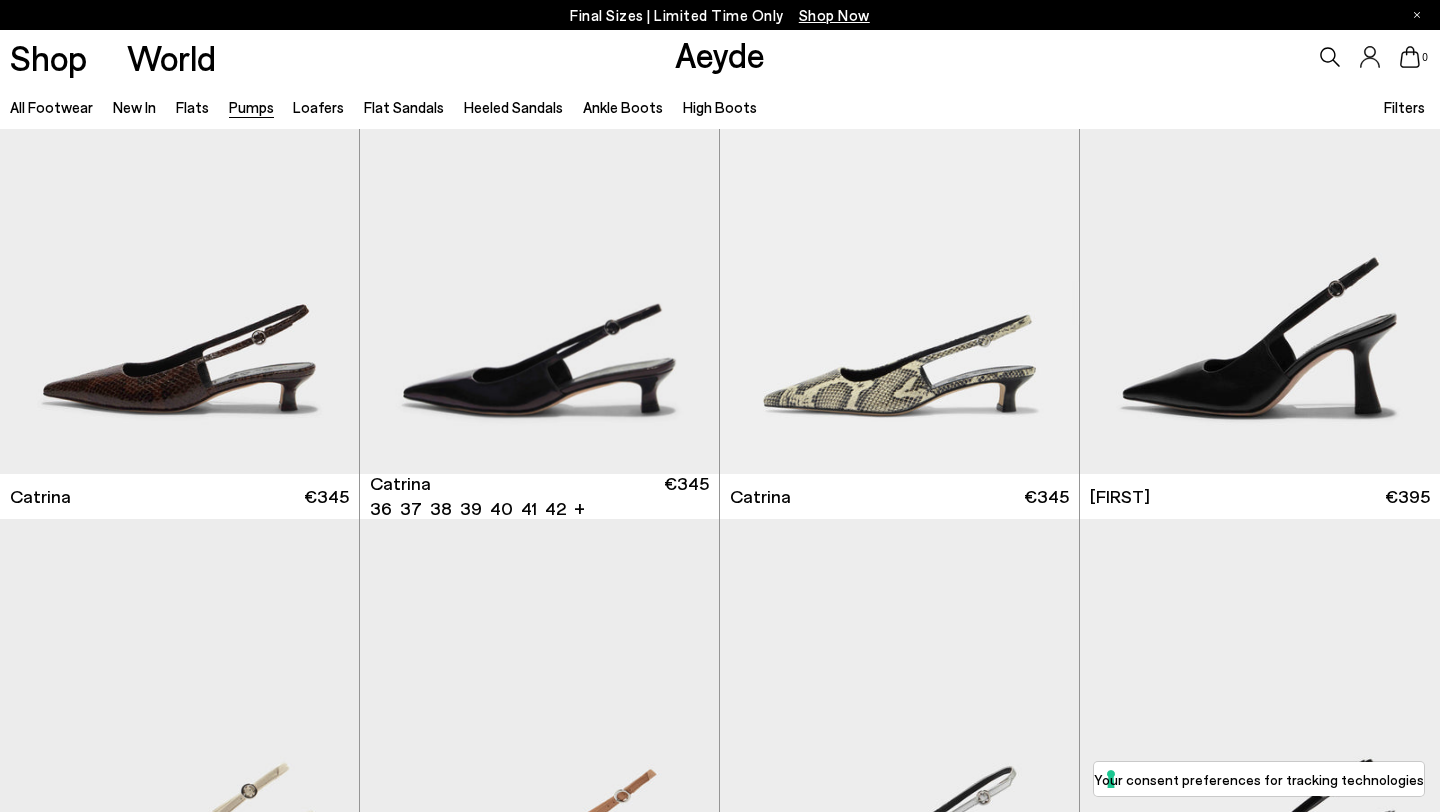 scroll, scrollTop: 5087, scrollLeft: 0, axis: vertical 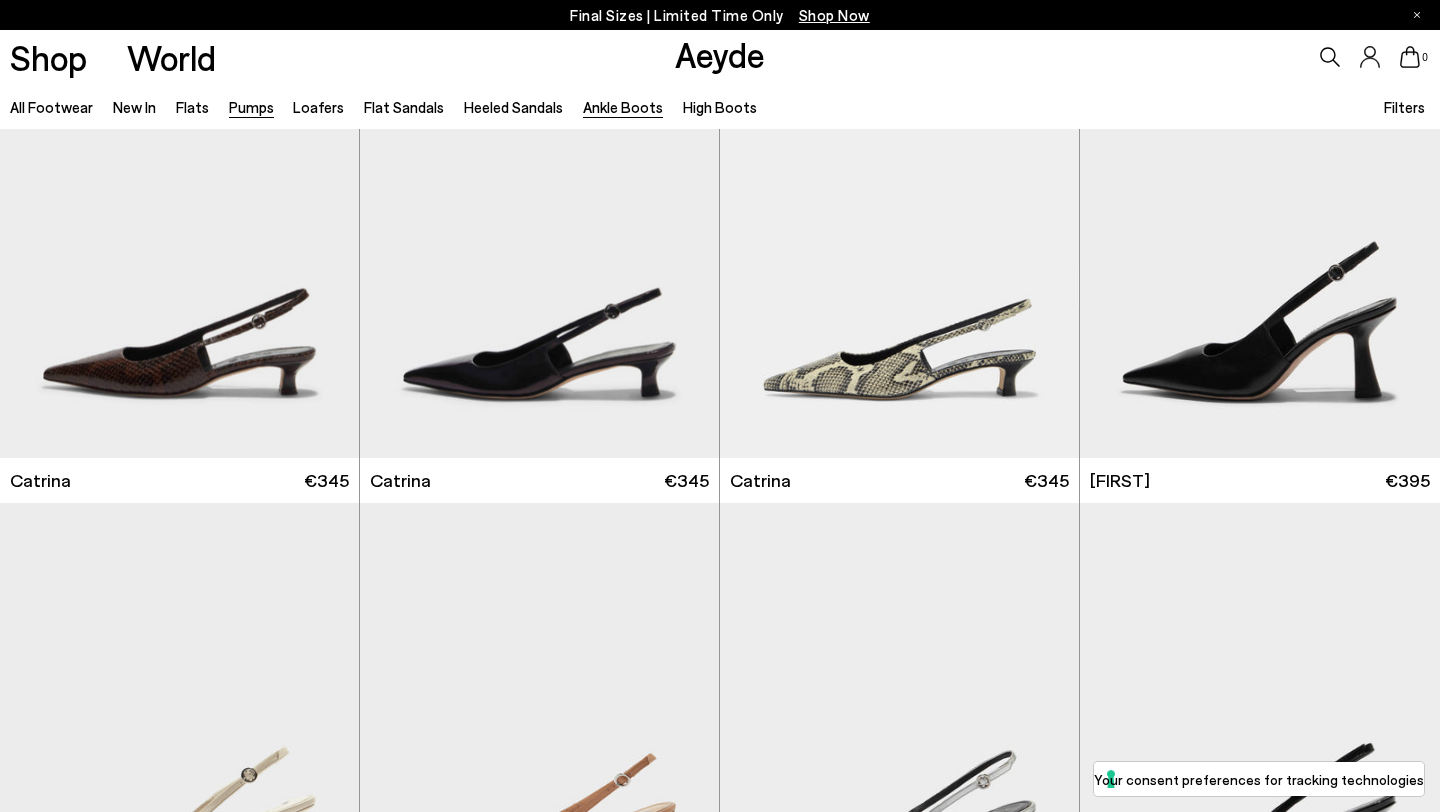 click on "Ankle Boots" at bounding box center [623, 107] 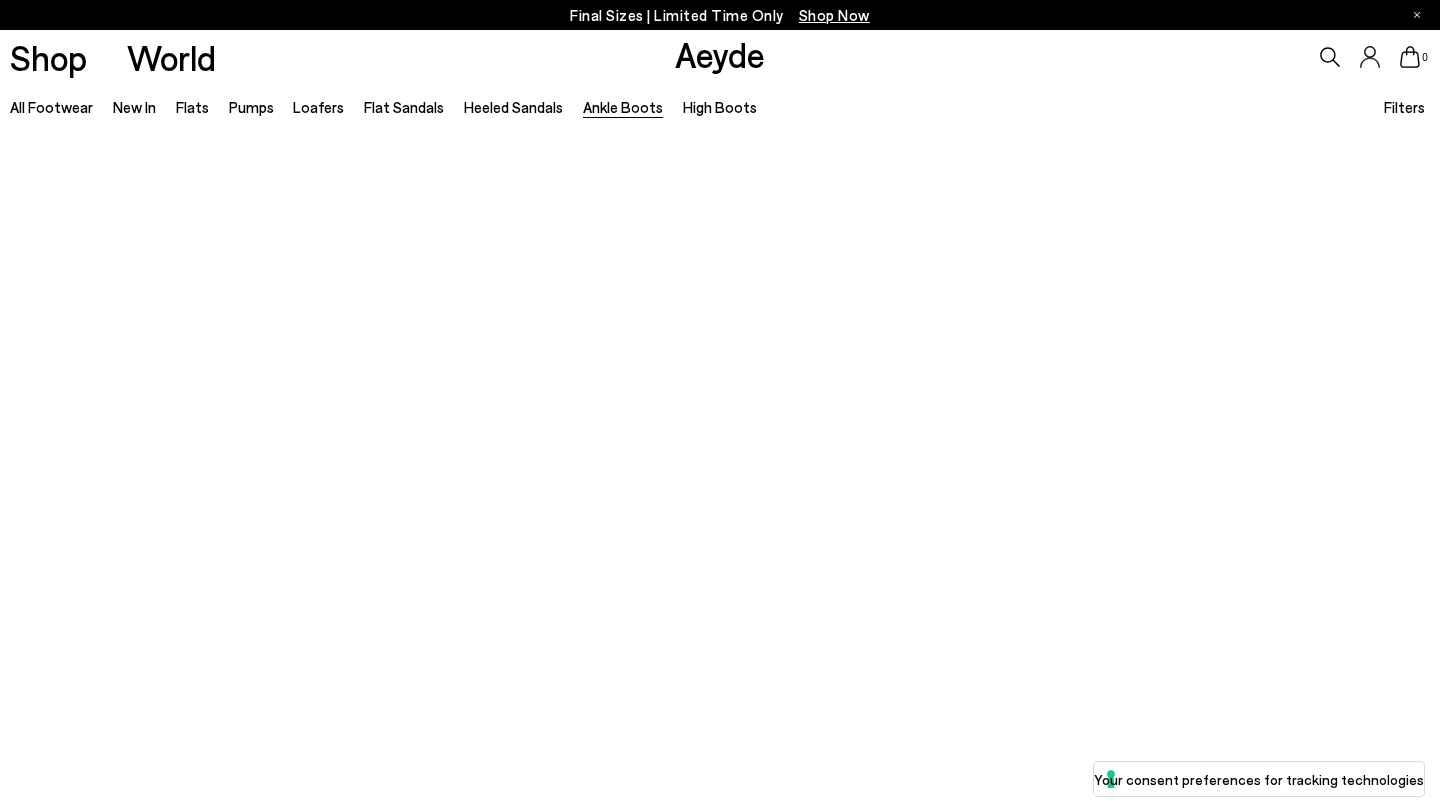 scroll, scrollTop: 0, scrollLeft: 0, axis: both 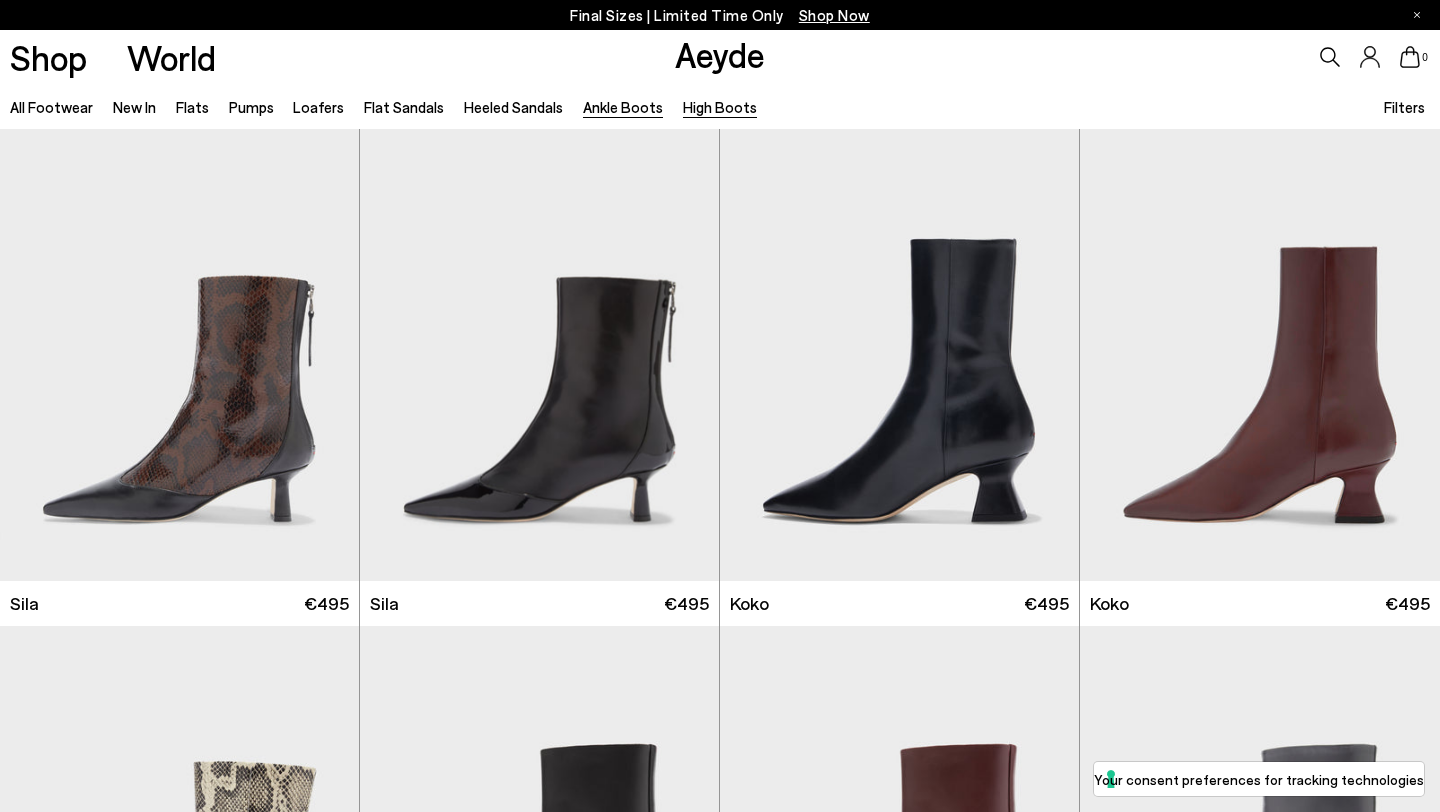 click on "High Boots" at bounding box center [720, 107] 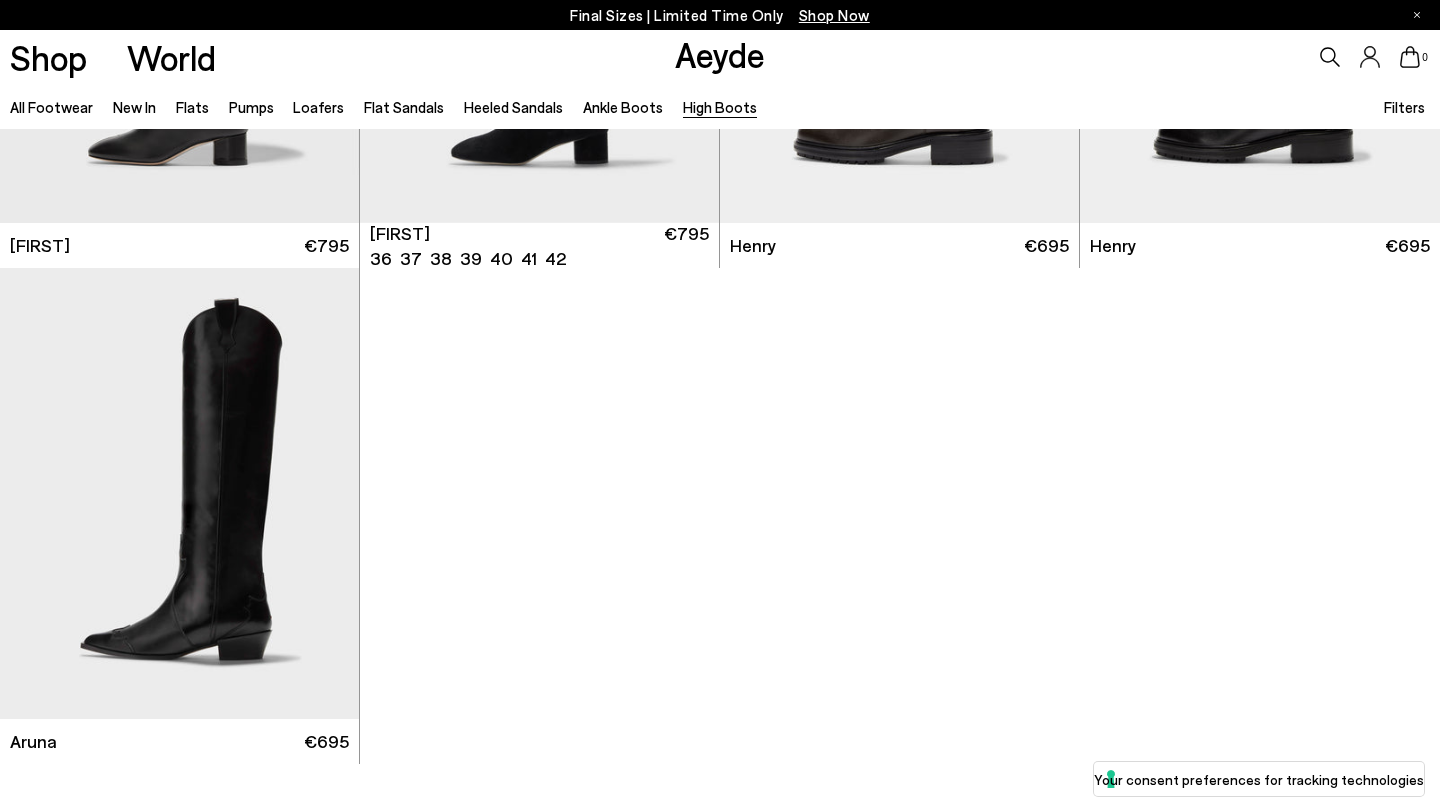 scroll, scrollTop: 989, scrollLeft: 0, axis: vertical 